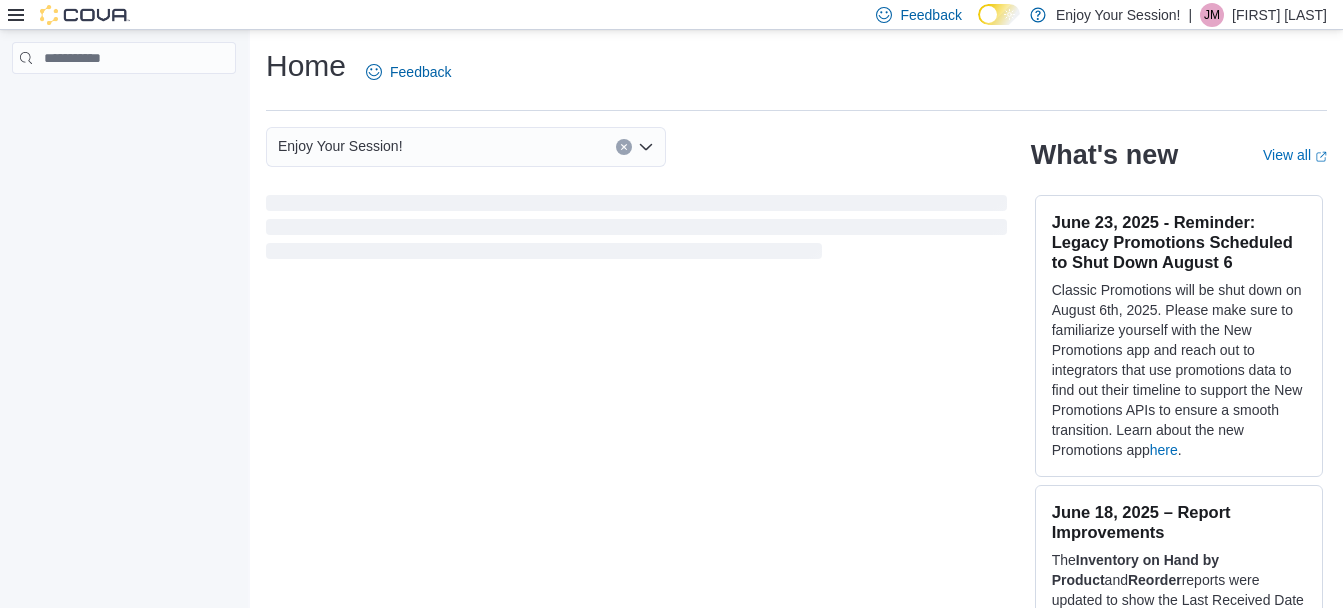 scroll, scrollTop: 0, scrollLeft: 0, axis: both 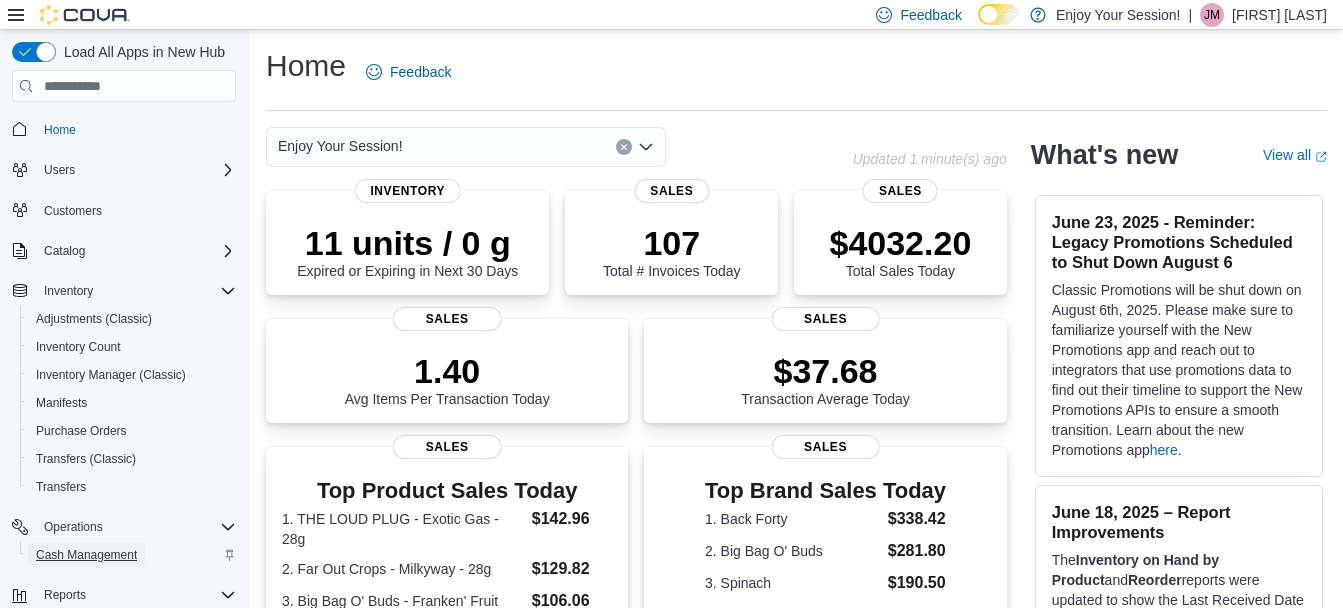 click on "Cash Management" at bounding box center [86, 555] 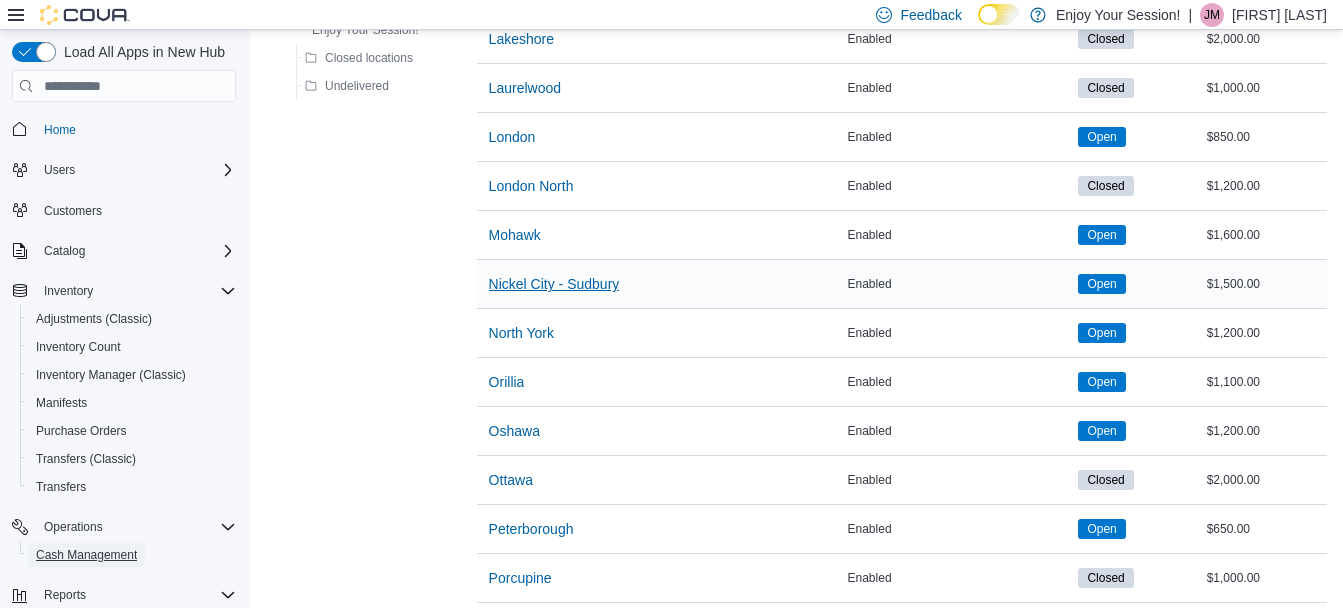 scroll, scrollTop: 1473, scrollLeft: 0, axis: vertical 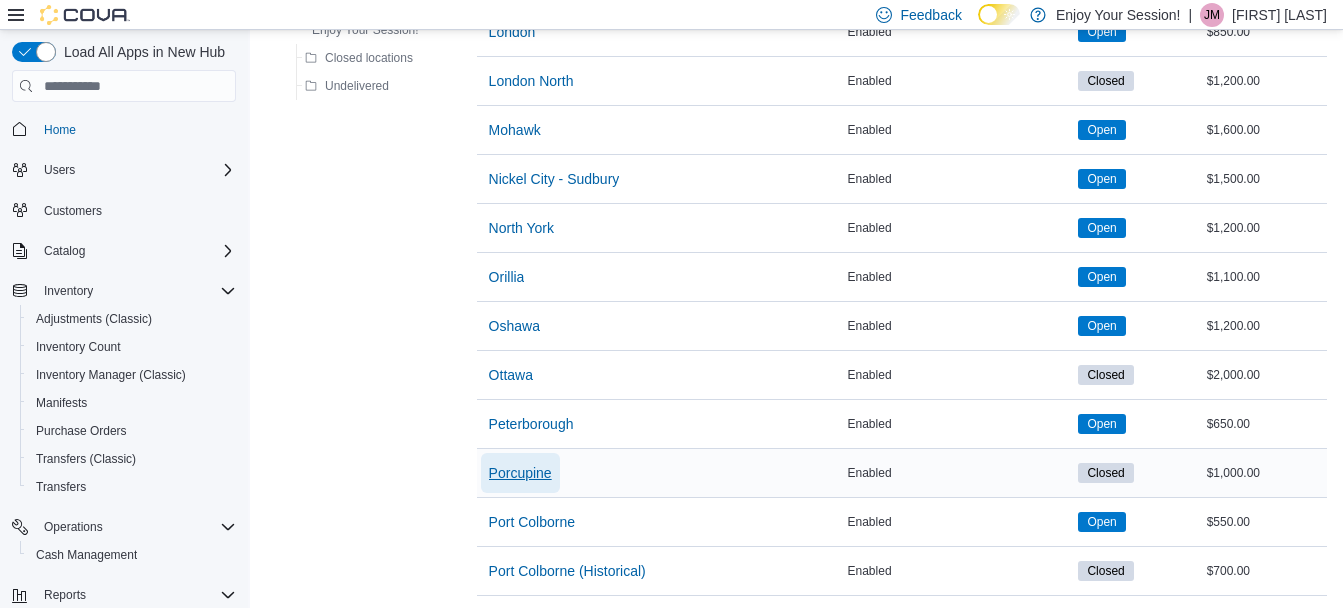 click on "Porcupine" at bounding box center (520, 473) 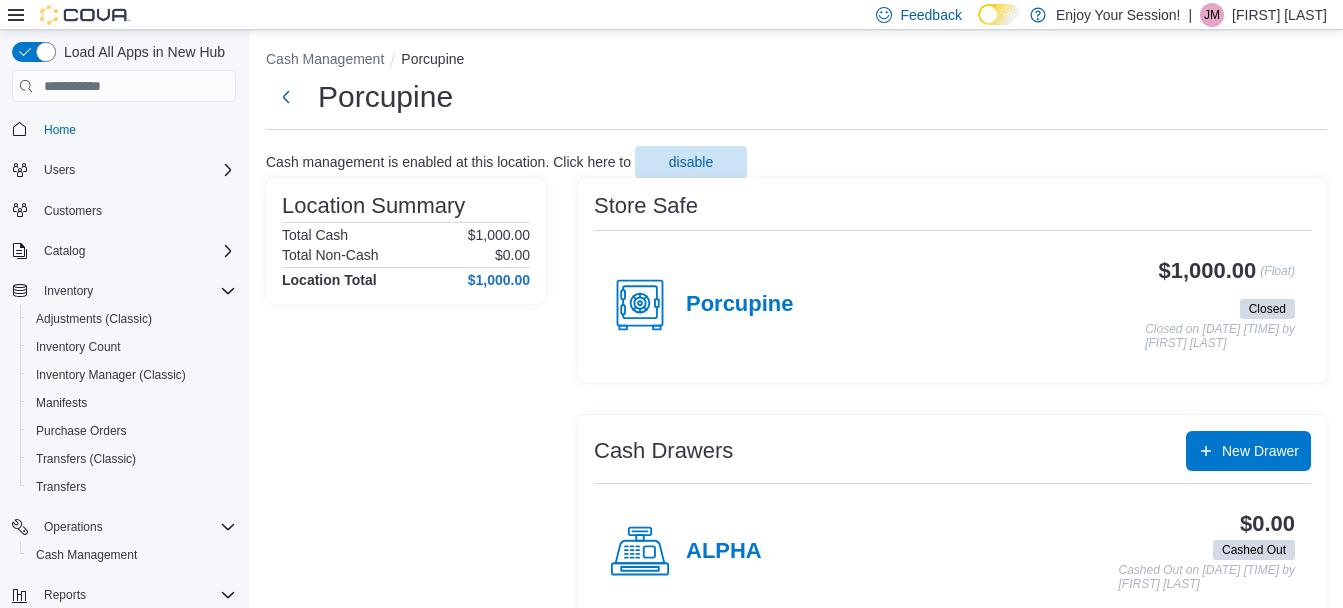 scroll, scrollTop: 160, scrollLeft: 0, axis: vertical 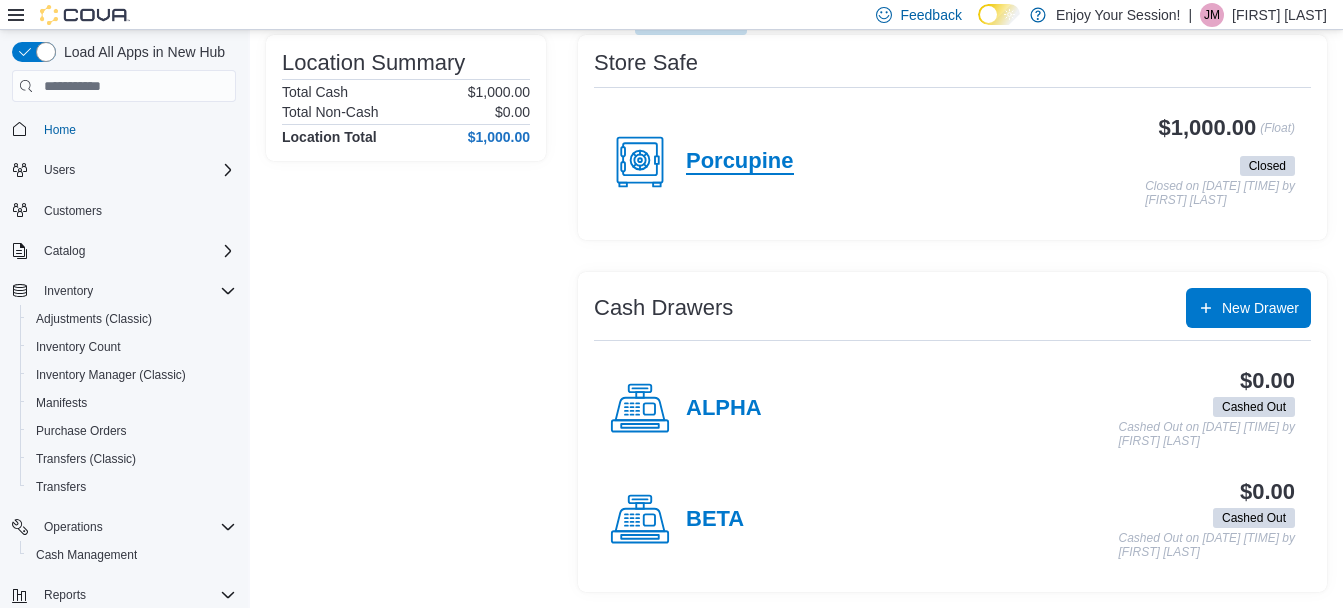 click on "Porcupine" at bounding box center (740, 162) 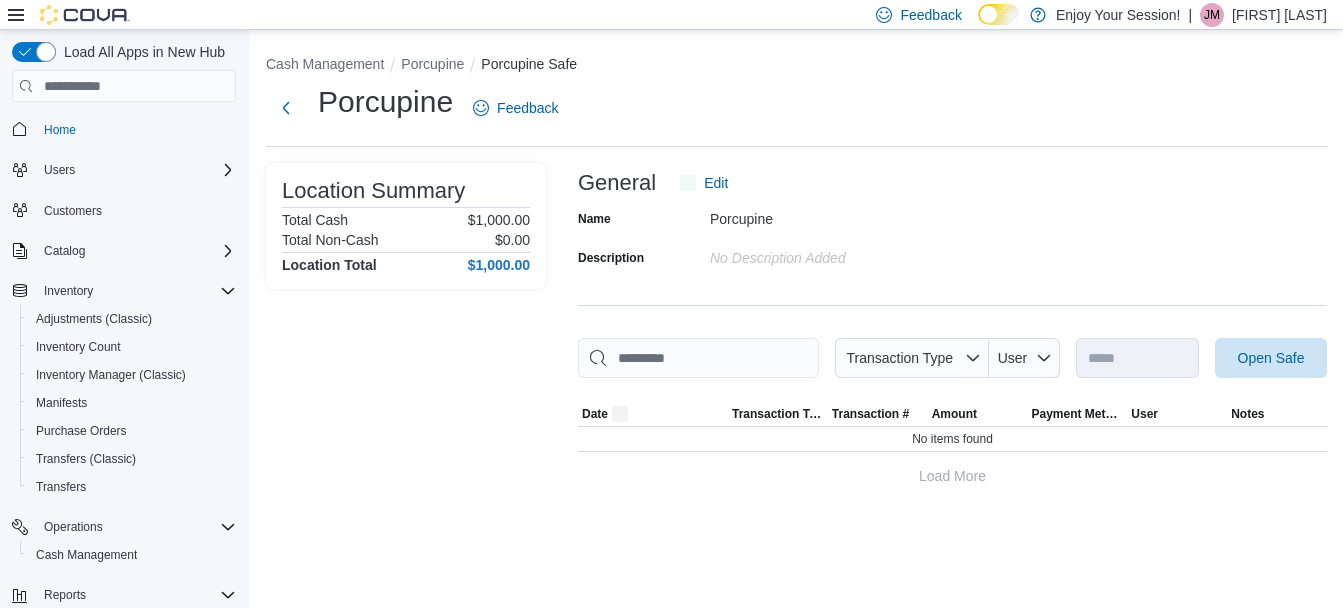 scroll, scrollTop: 0, scrollLeft: 0, axis: both 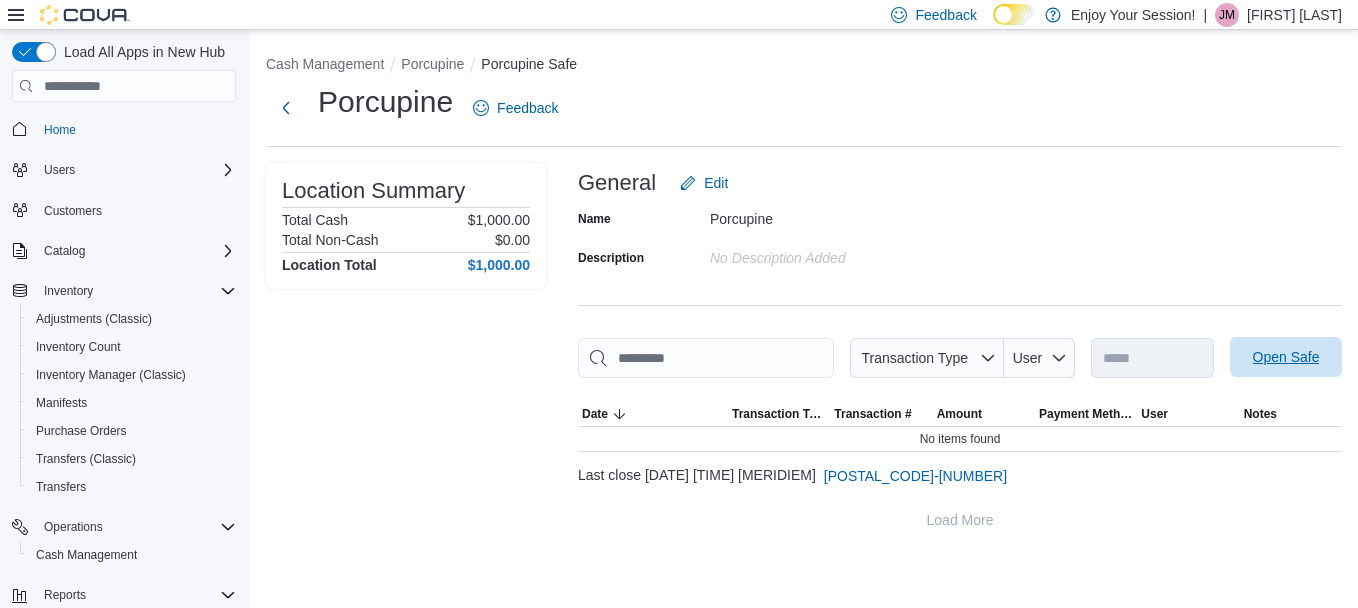 click on "Open Safe" at bounding box center [1286, 357] 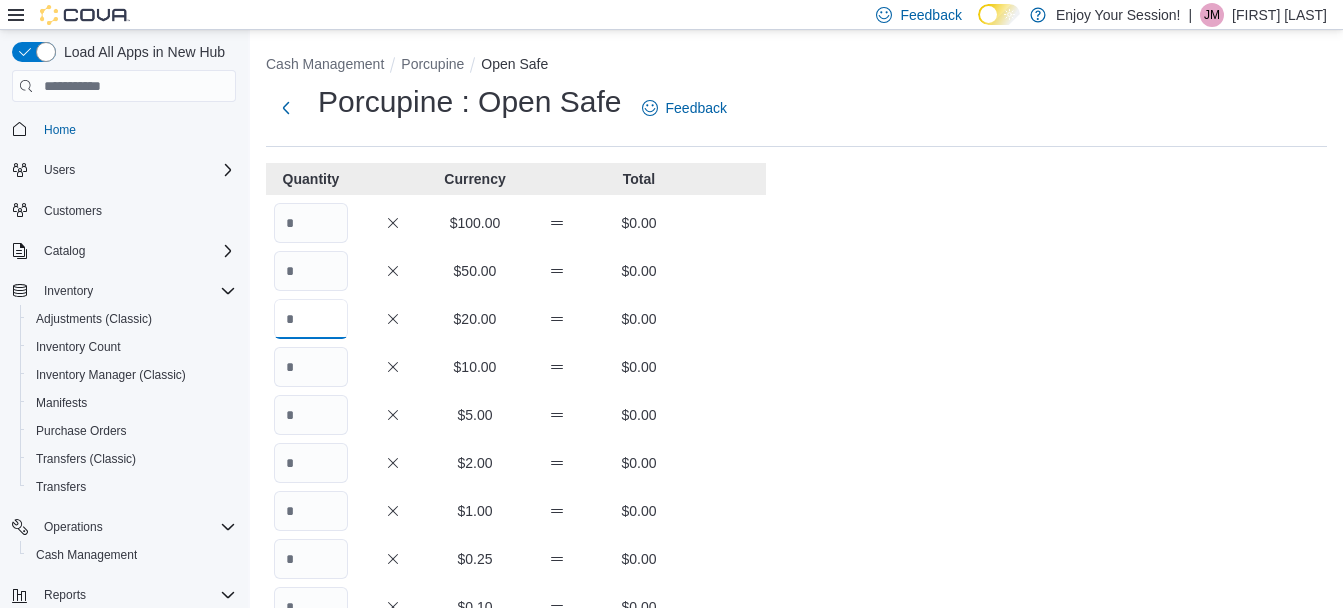click at bounding box center [311, 319] 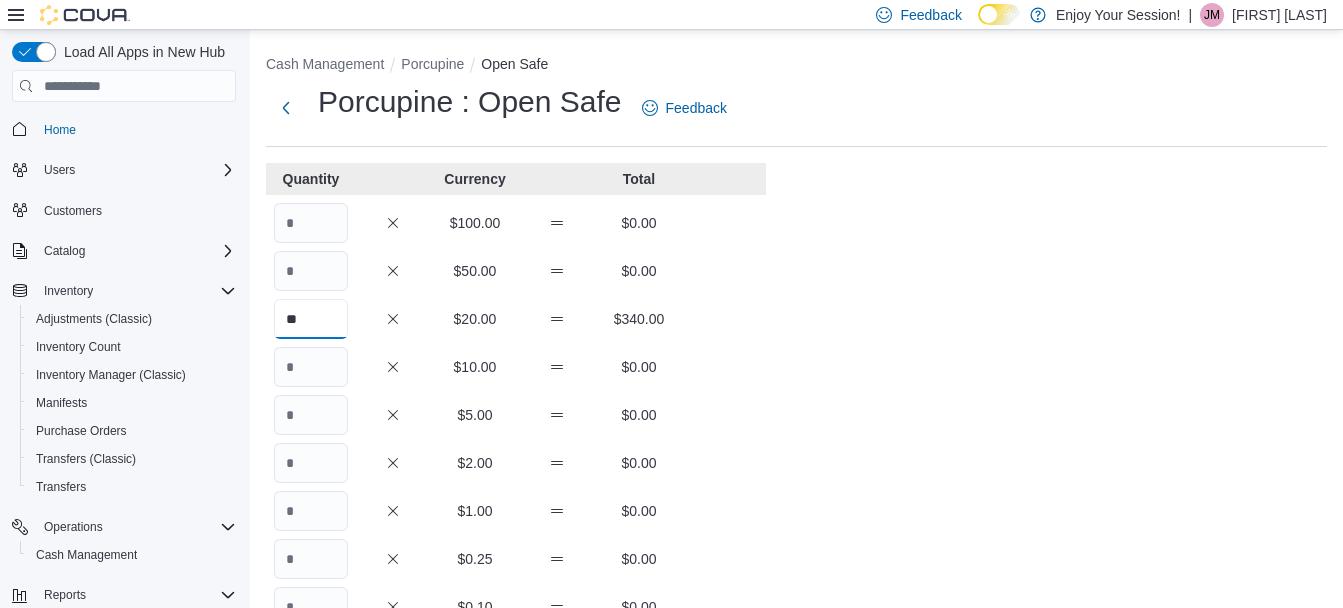 type on "**" 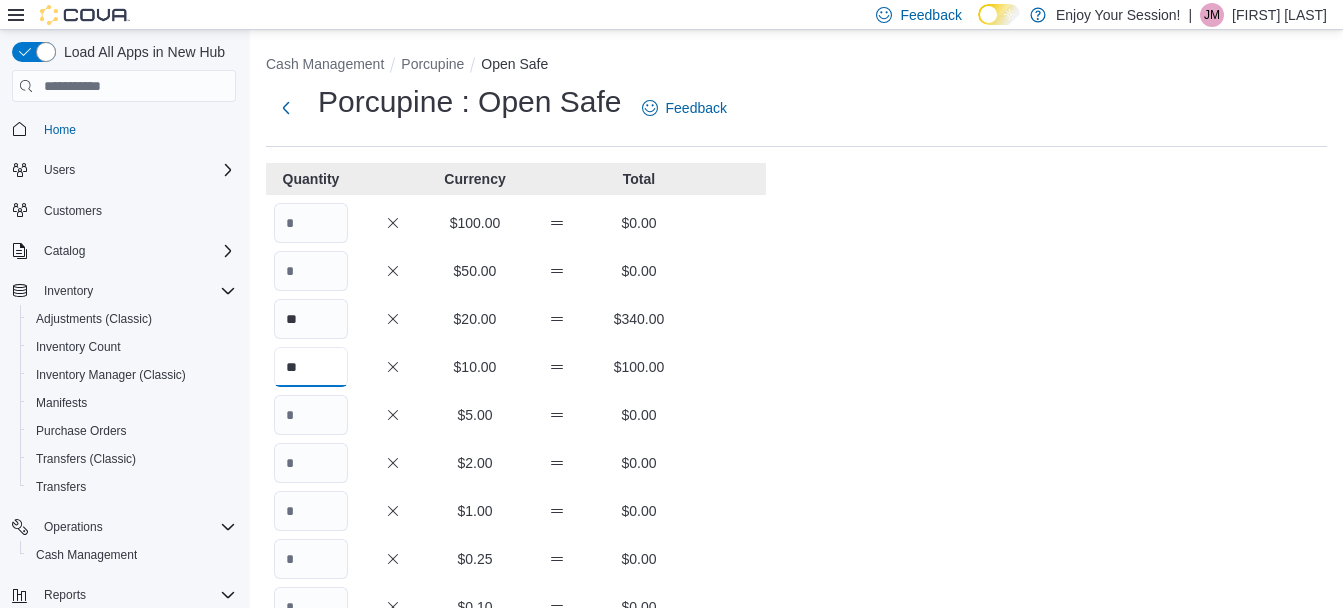 type on "**" 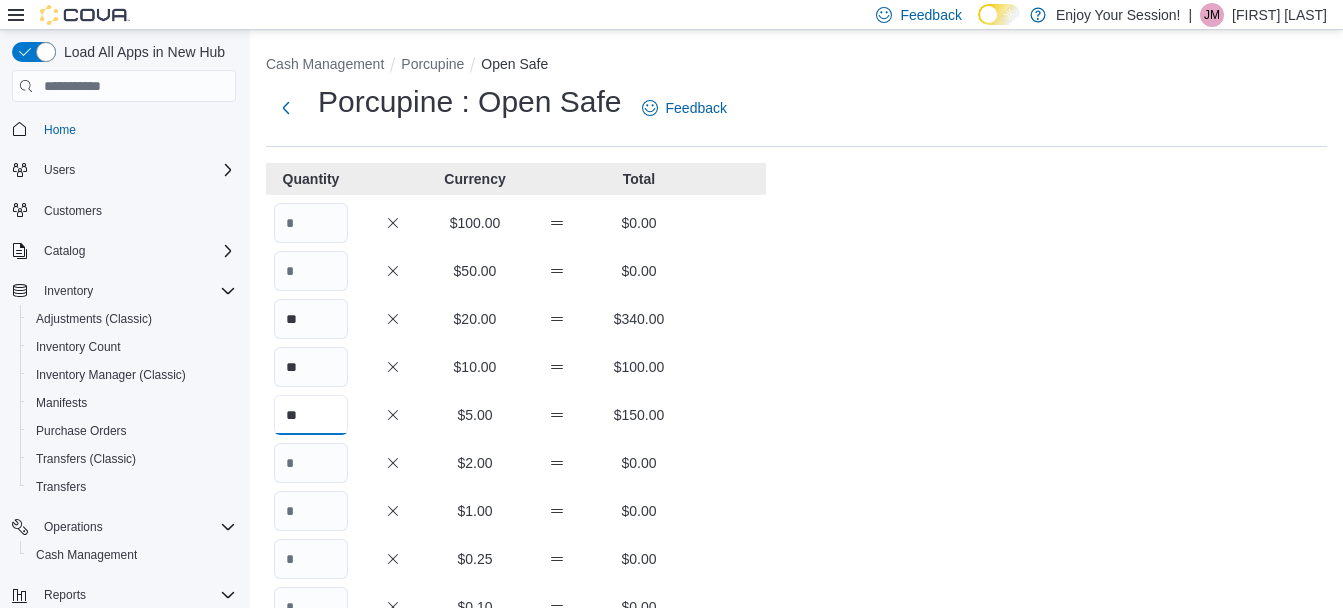 type on "**" 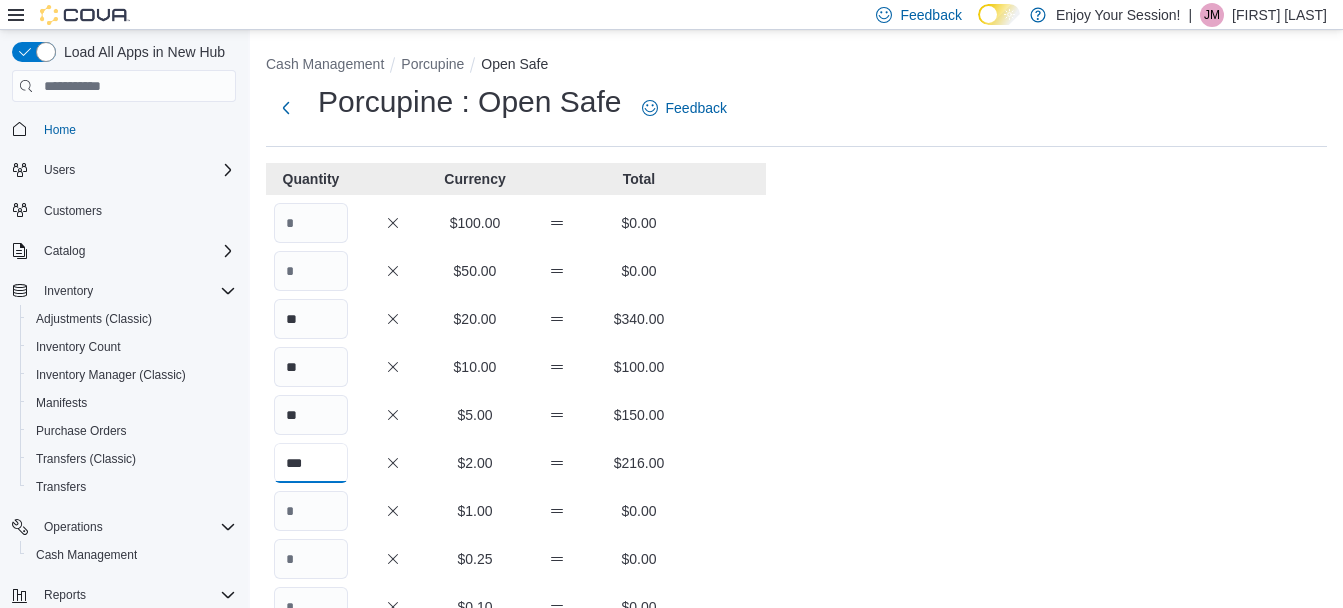 type on "***" 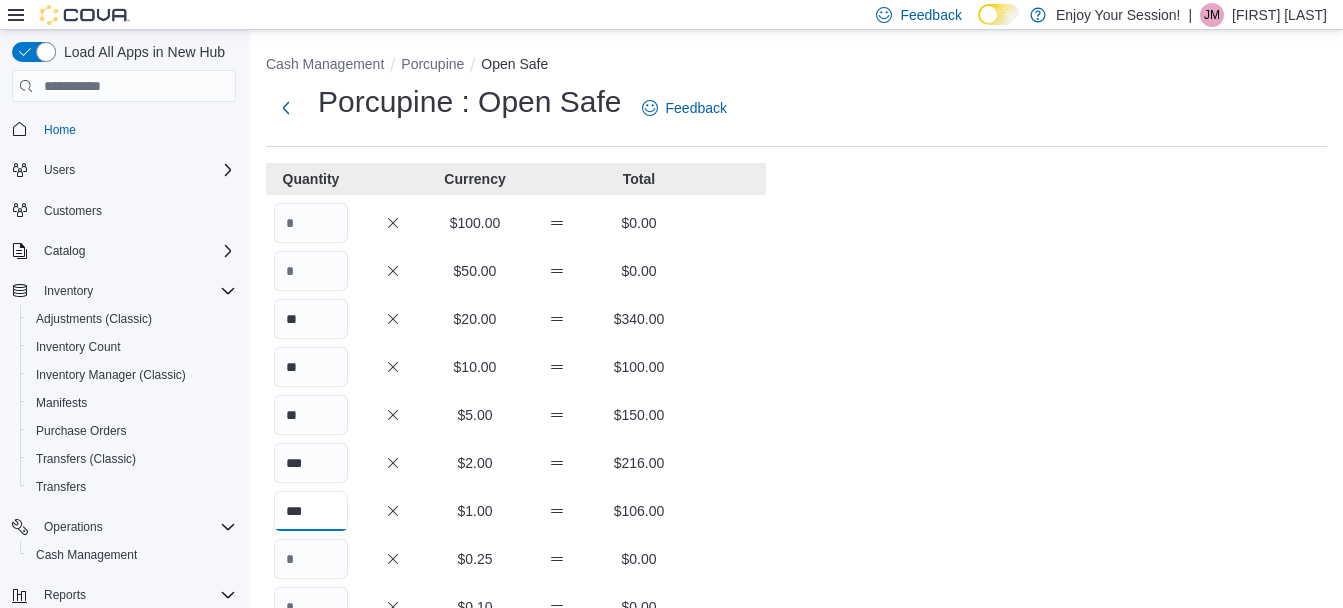 type on "***" 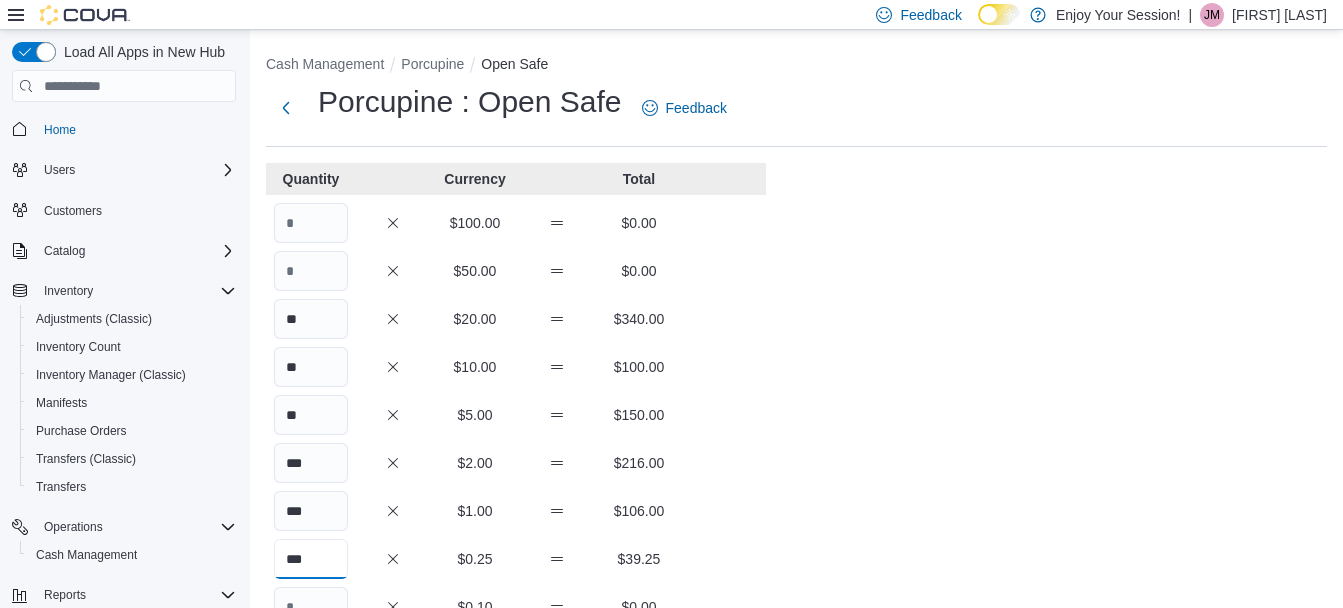 type on "***" 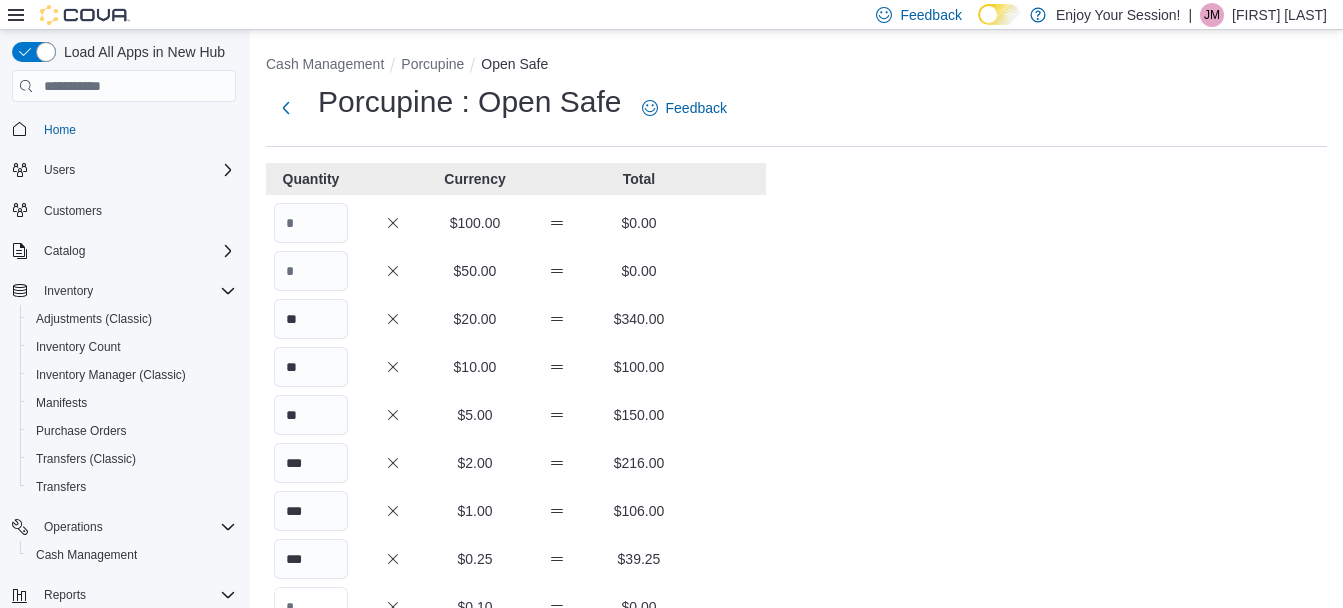 scroll, scrollTop: 19, scrollLeft: 0, axis: vertical 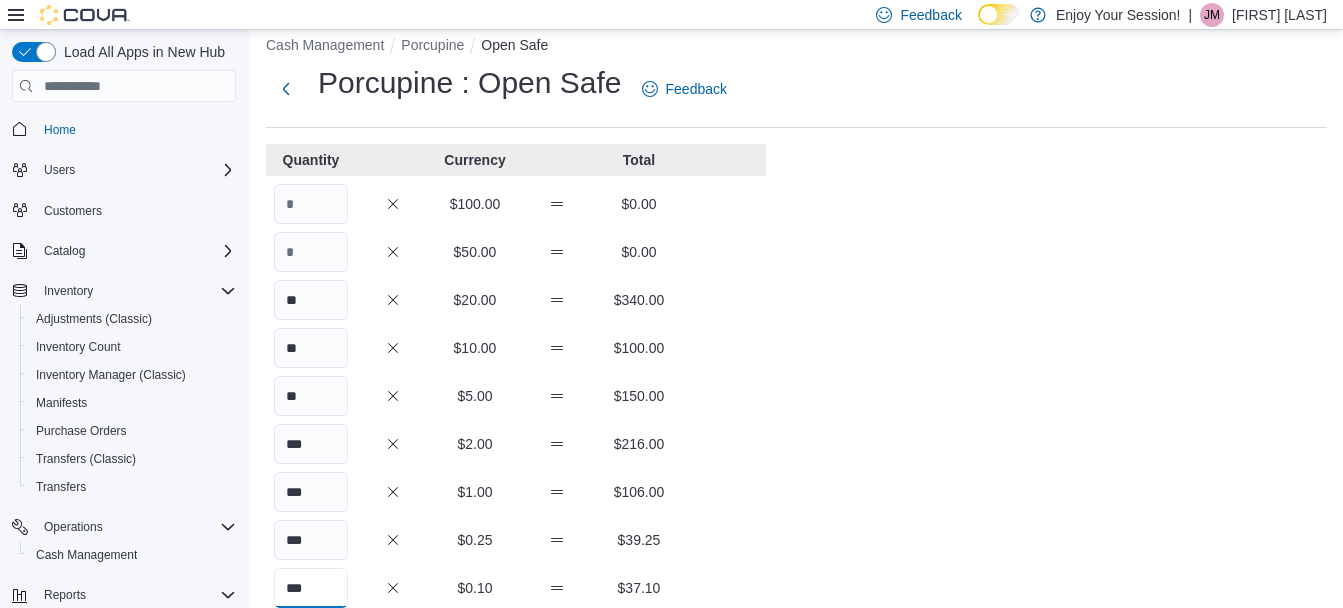 type on "***" 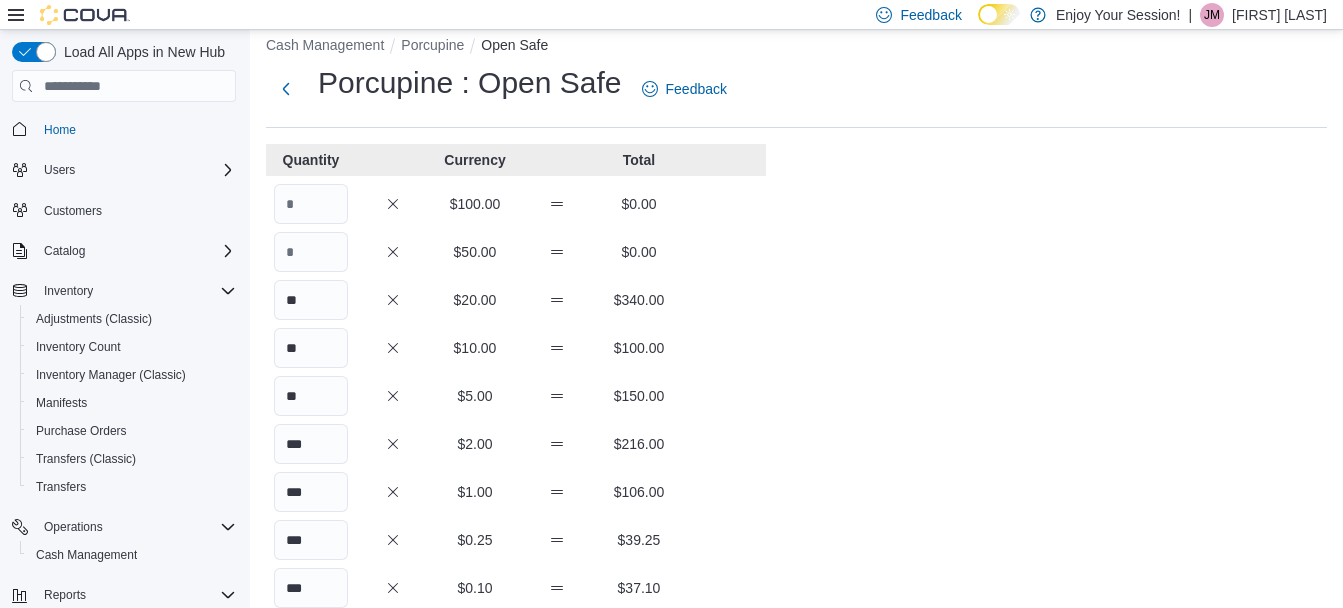 scroll, scrollTop: 351, scrollLeft: 0, axis: vertical 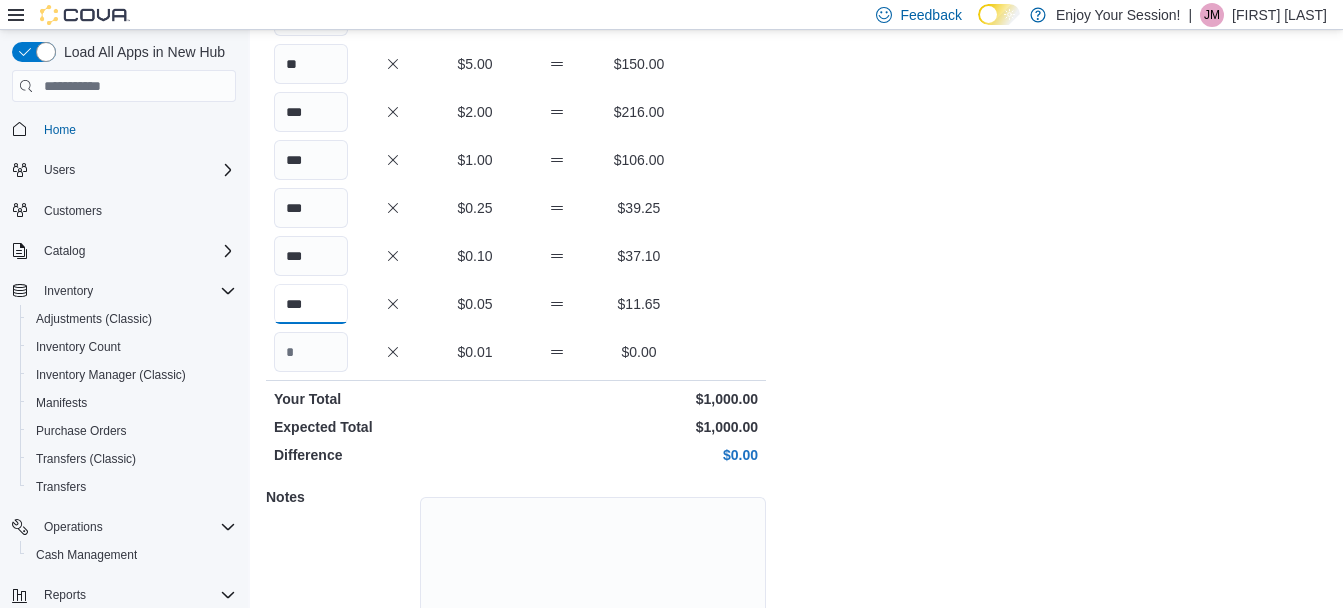 type on "***" 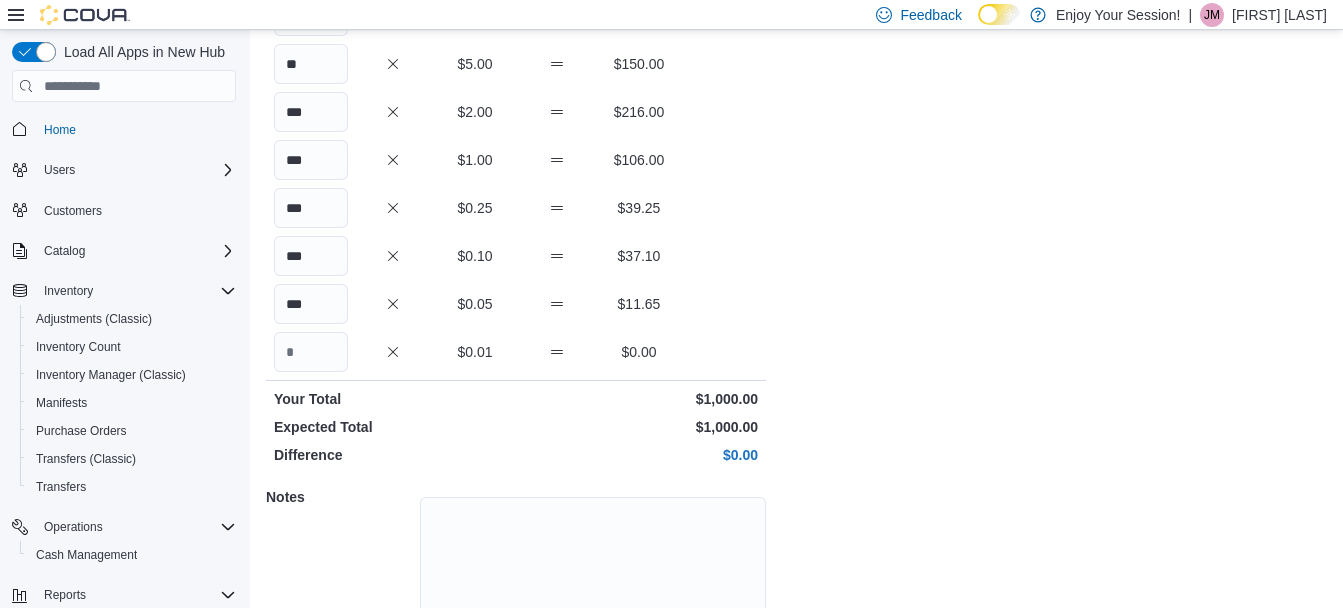 click on "Quantity Currency Total $100.00 $0.00 $50.00 $0.00 * $20.00 $340.00 * $10.00 $100.00 * $5.00 $150.00 *** $2.00 $216.00 *** $1.00 $106.00 *** $0.25 $39.25 *** $0.10 $37.10 *** $0.05 $11.65 $0.01 $0.00 Your Total $1,000.00 Expected Total $1,000.00 Difference $0.00 Notes Cancel Save" at bounding box center [796, 200] 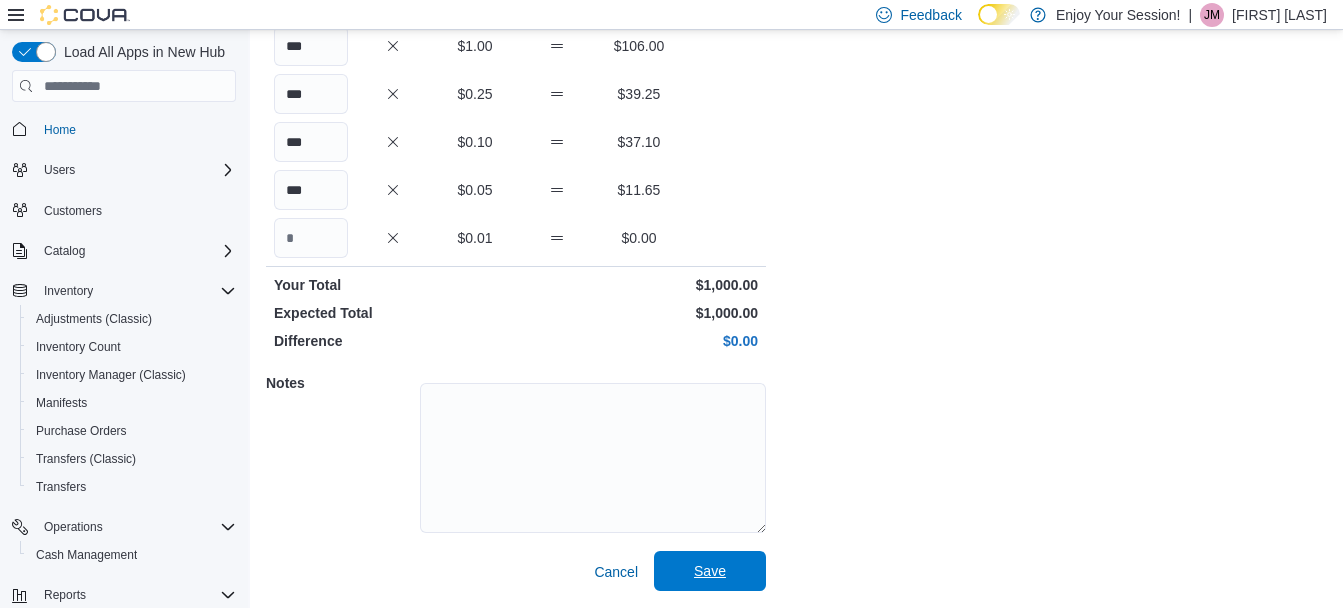 click on "Save" at bounding box center [710, 571] 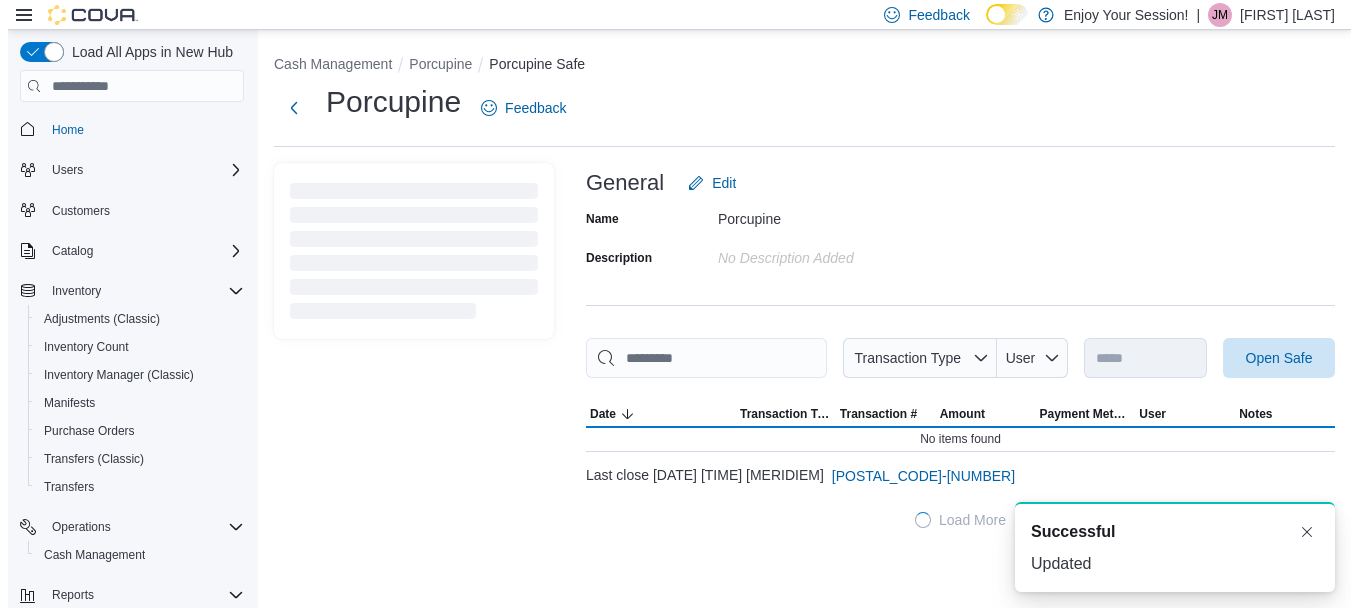 scroll, scrollTop: 0, scrollLeft: 0, axis: both 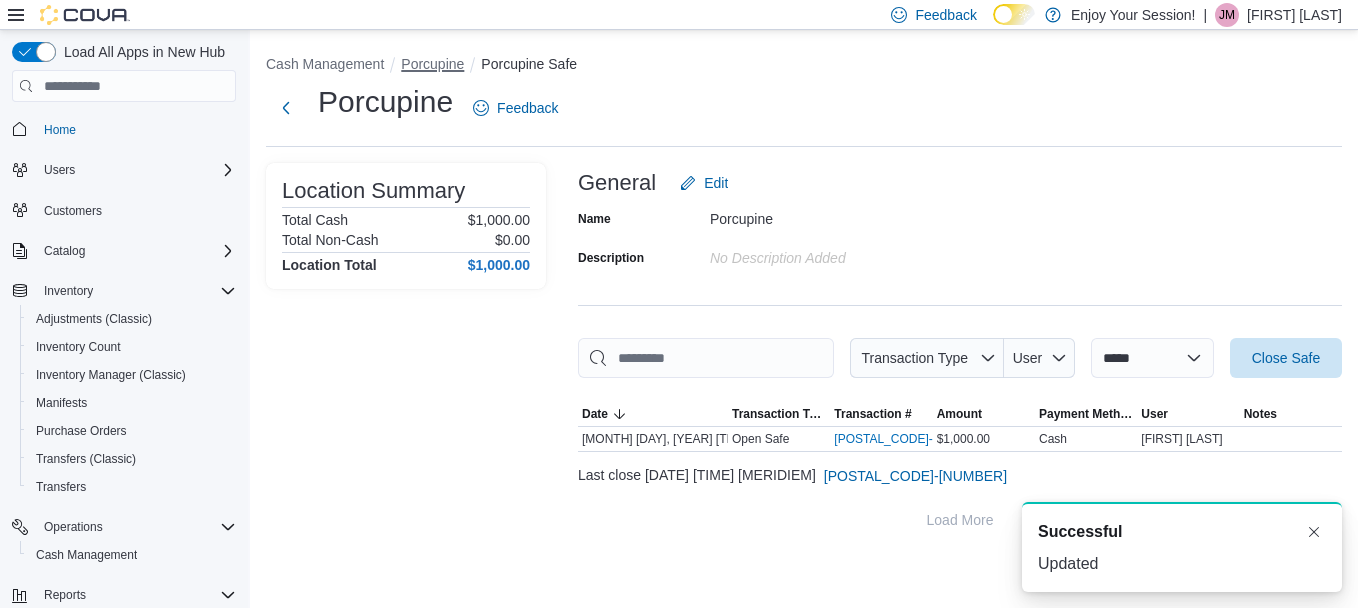 click on "Porcupine" at bounding box center (432, 64) 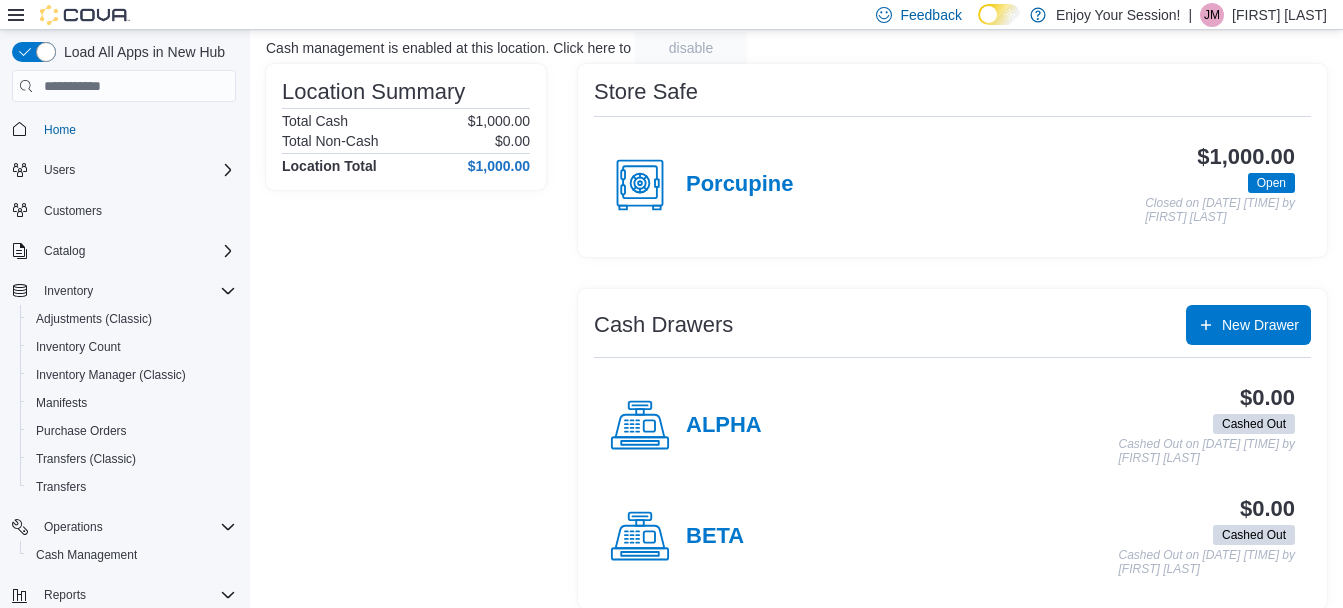 scroll, scrollTop: 148, scrollLeft: 0, axis: vertical 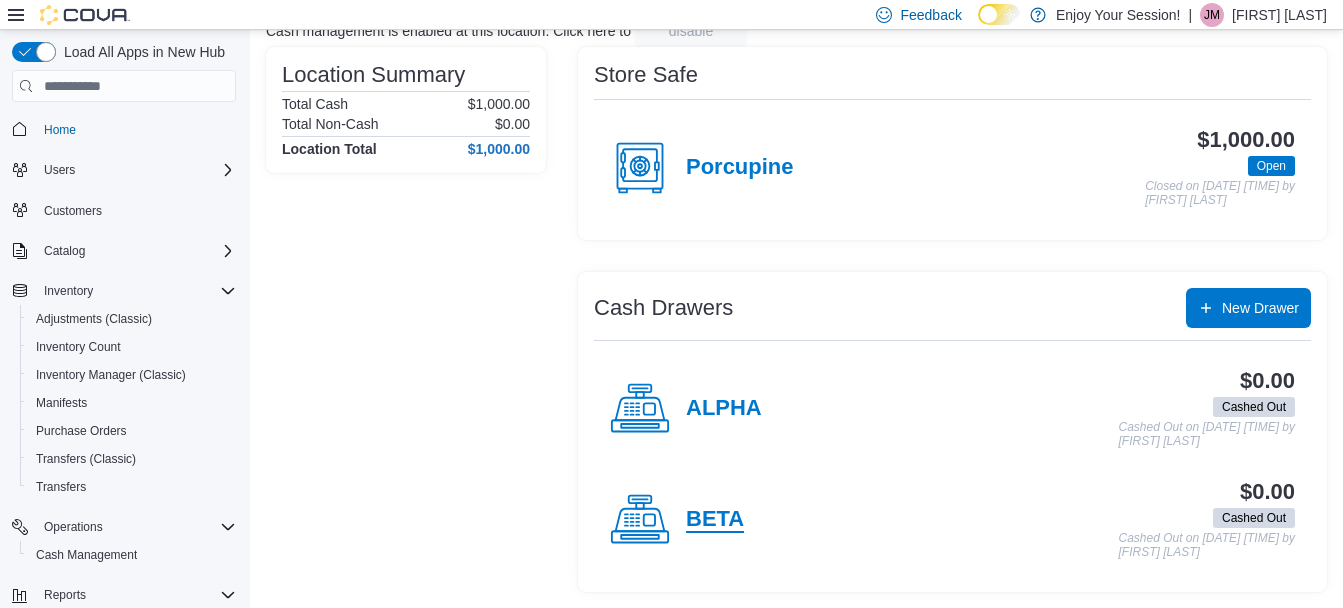 click on "BETA" at bounding box center (715, 520) 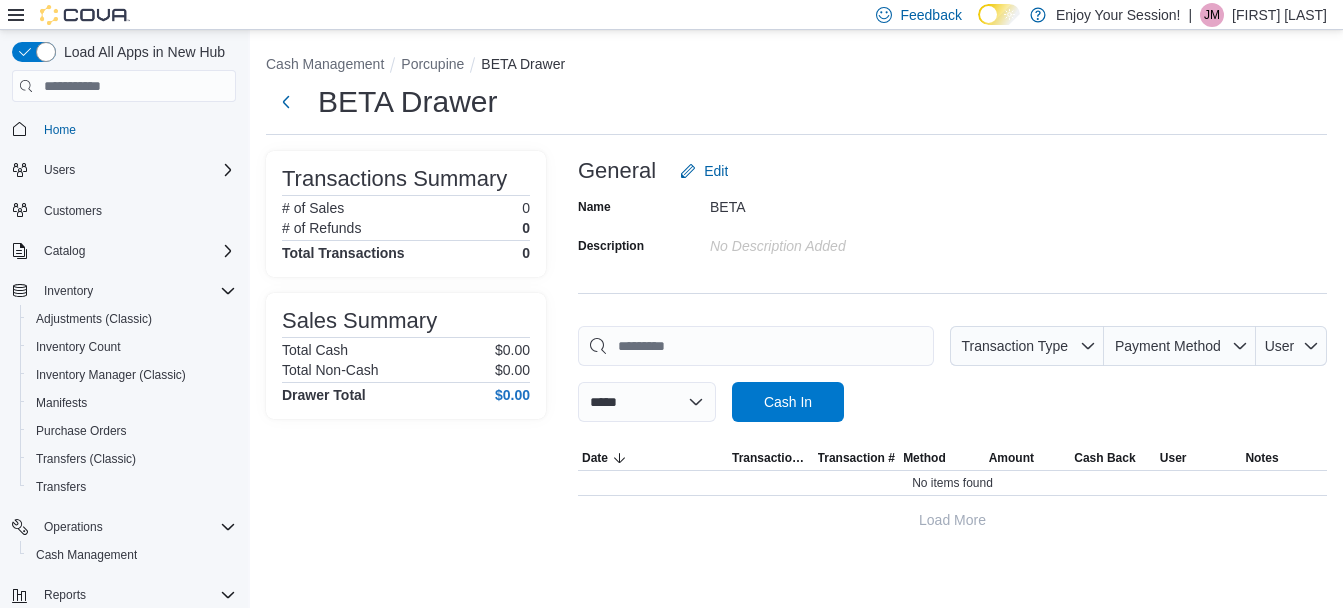 scroll, scrollTop: 0, scrollLeft: 0, axis: both 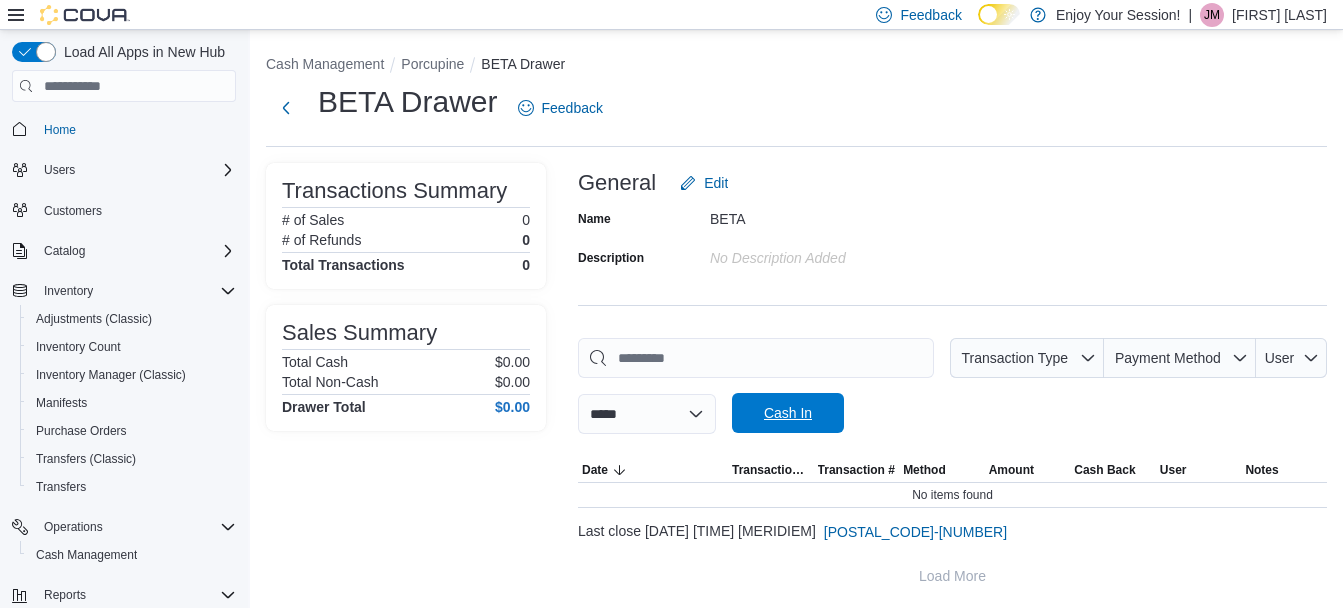 click on "Cash In" at bounding box center [788, 413] 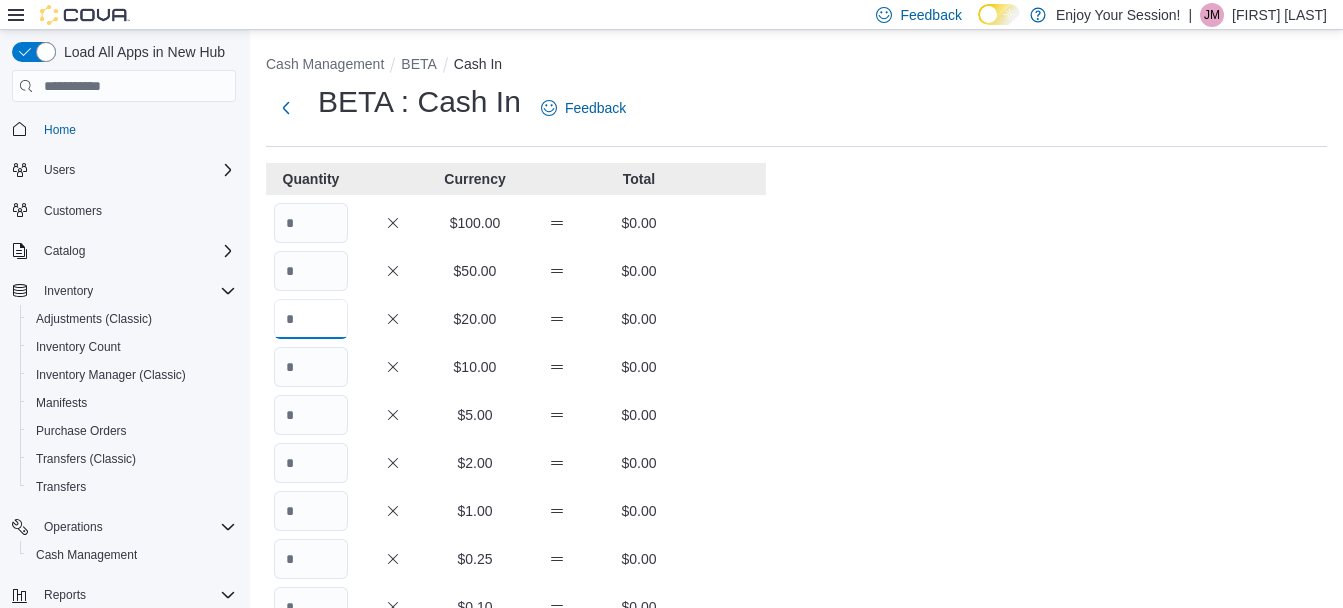 click at bounding box center [311, 319] 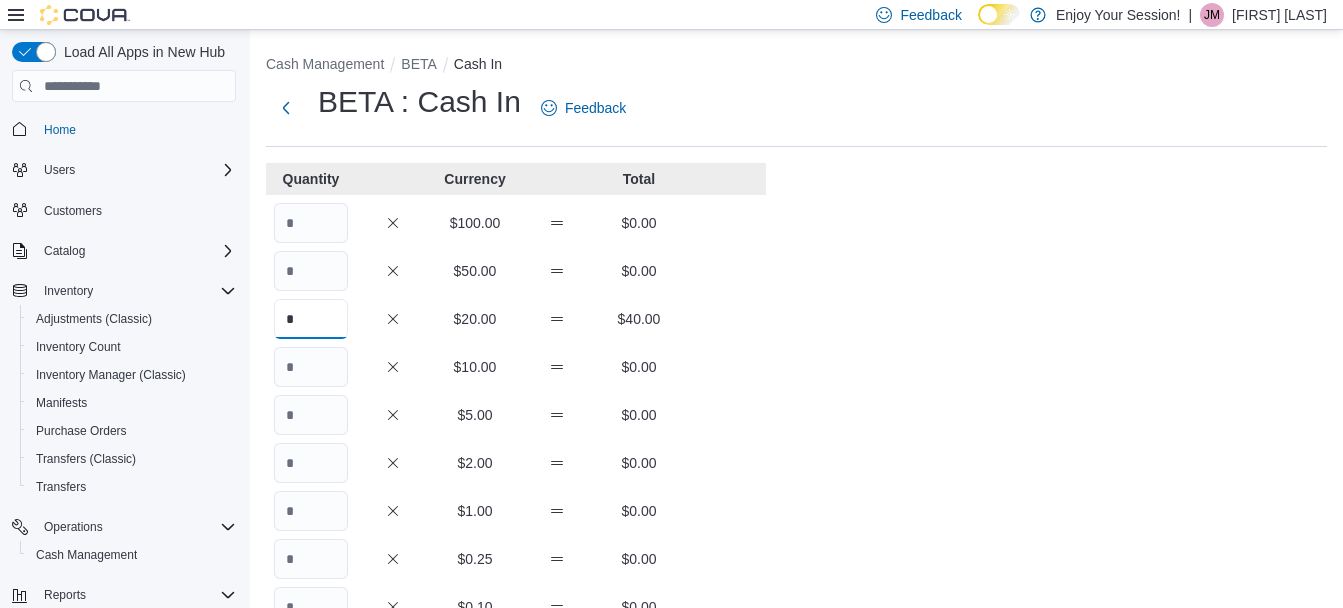 type on "*" 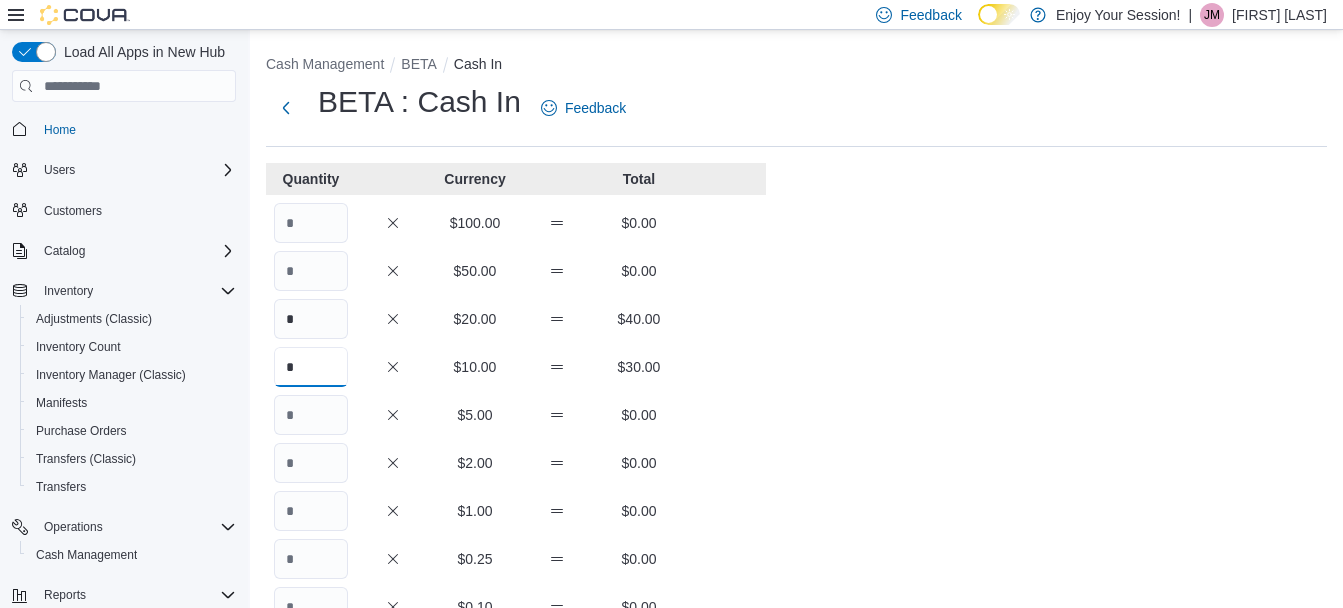 type on "*" 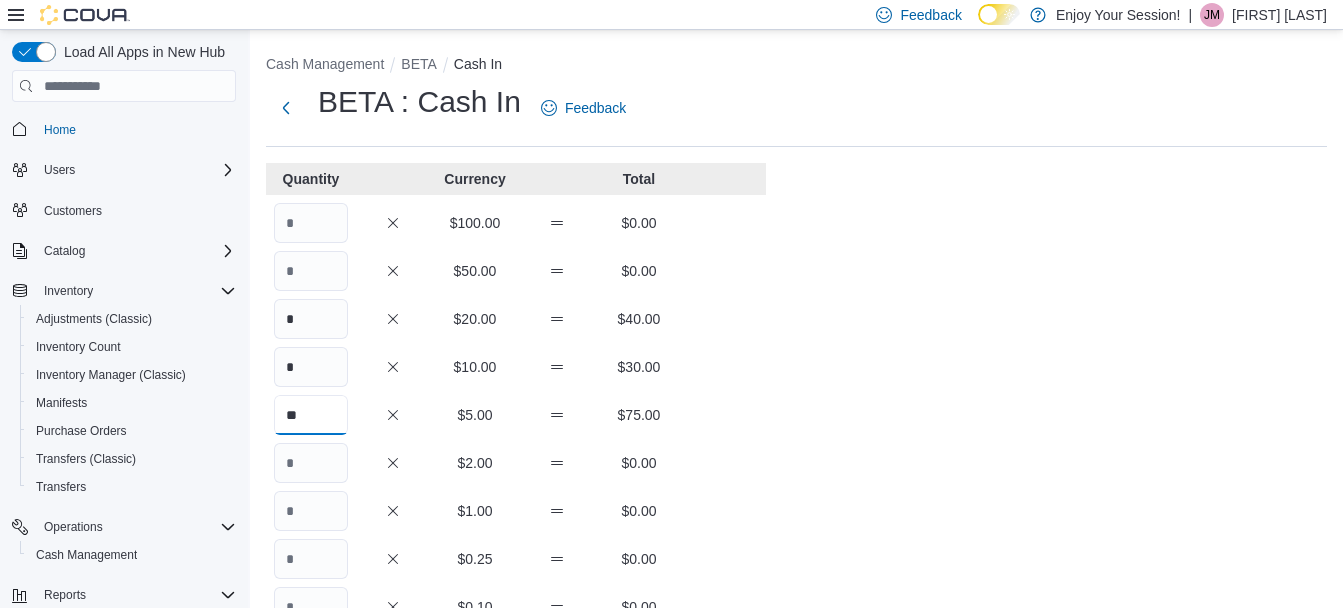 type on "**" 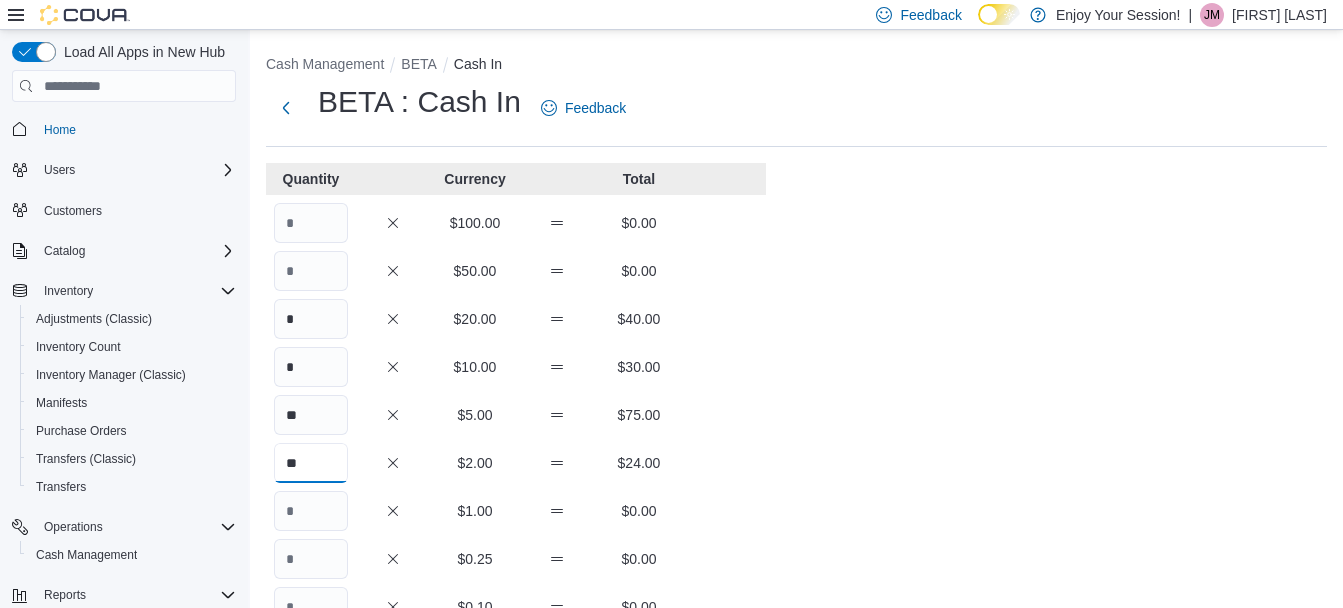type on "**" 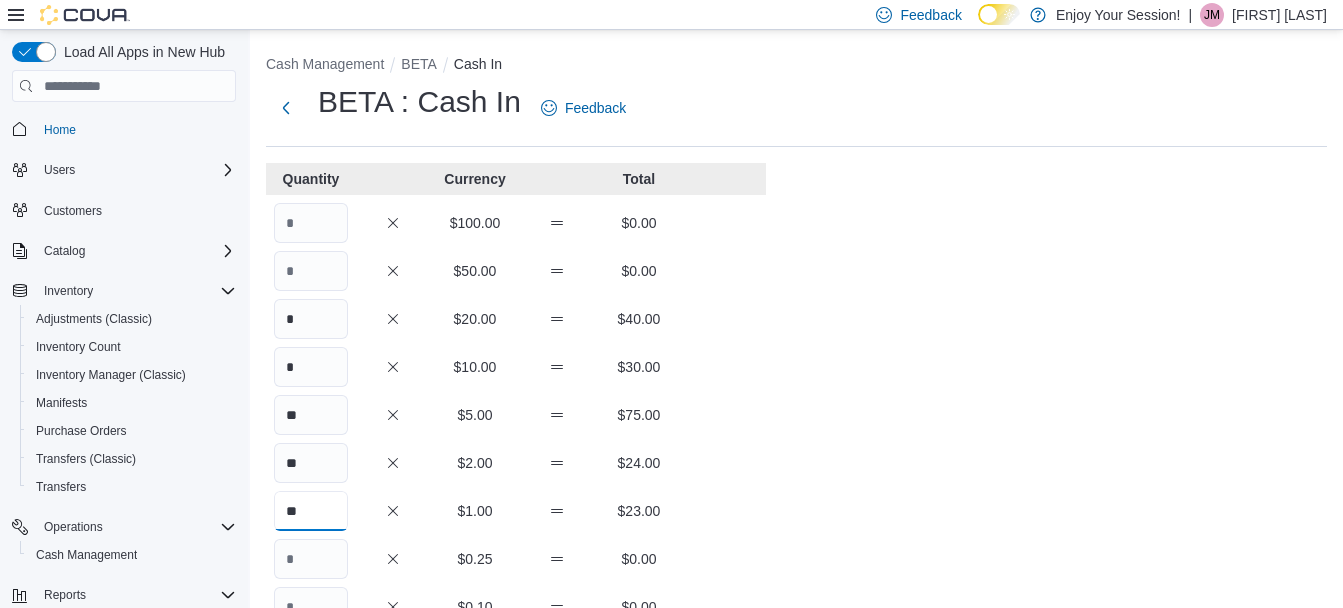 type on "**" 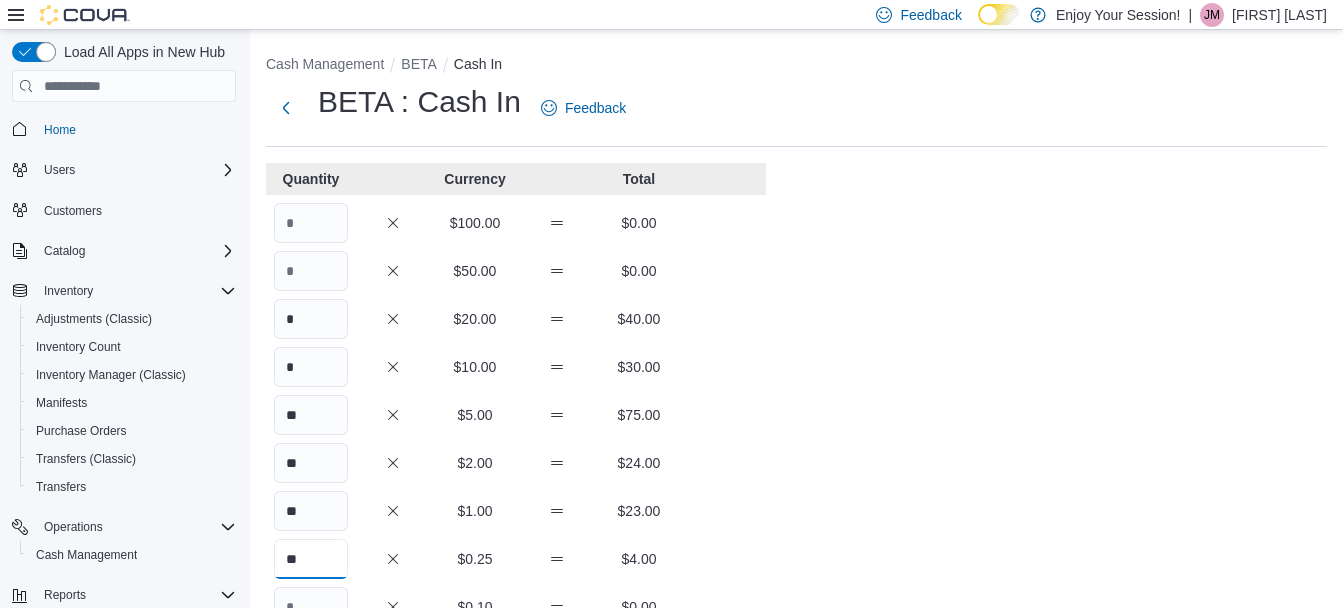 type on "**" 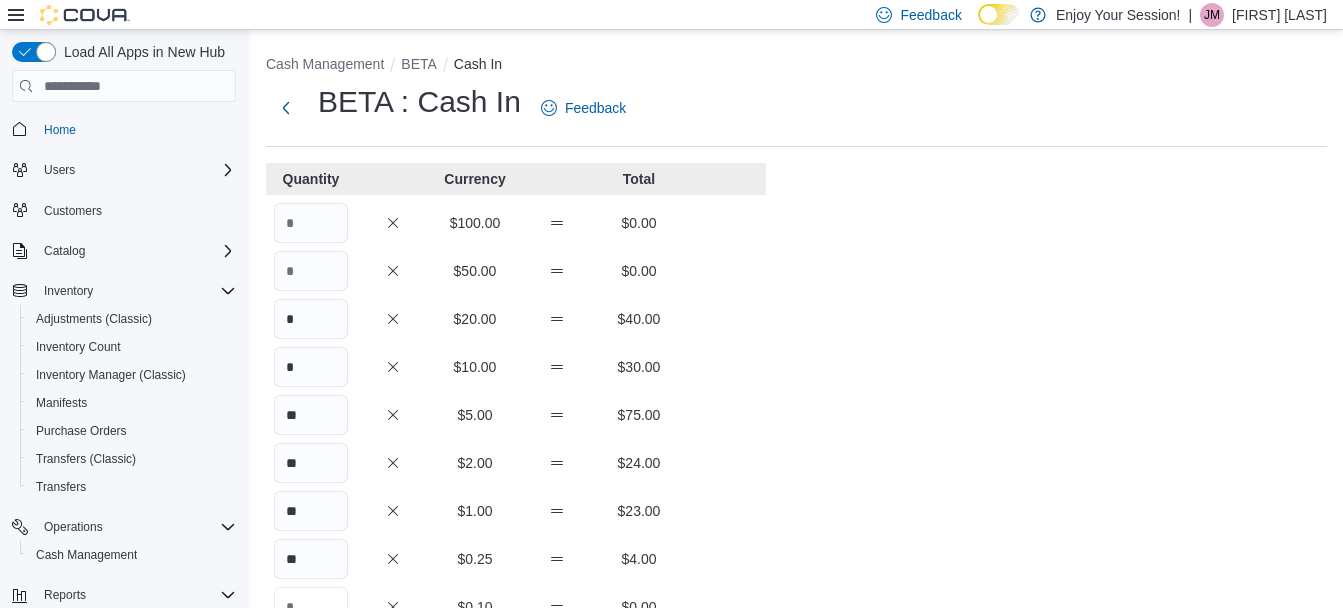 scroll, scrollTop: 19, scrollLeft: 0, axis: vertical 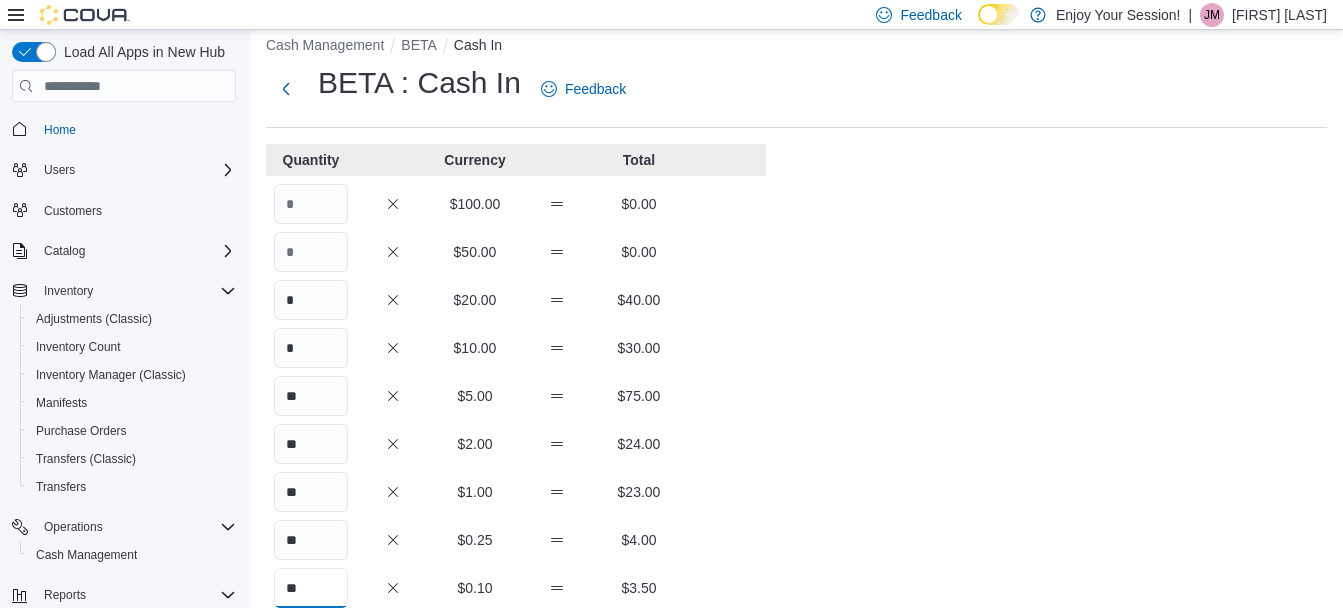 type on "**" 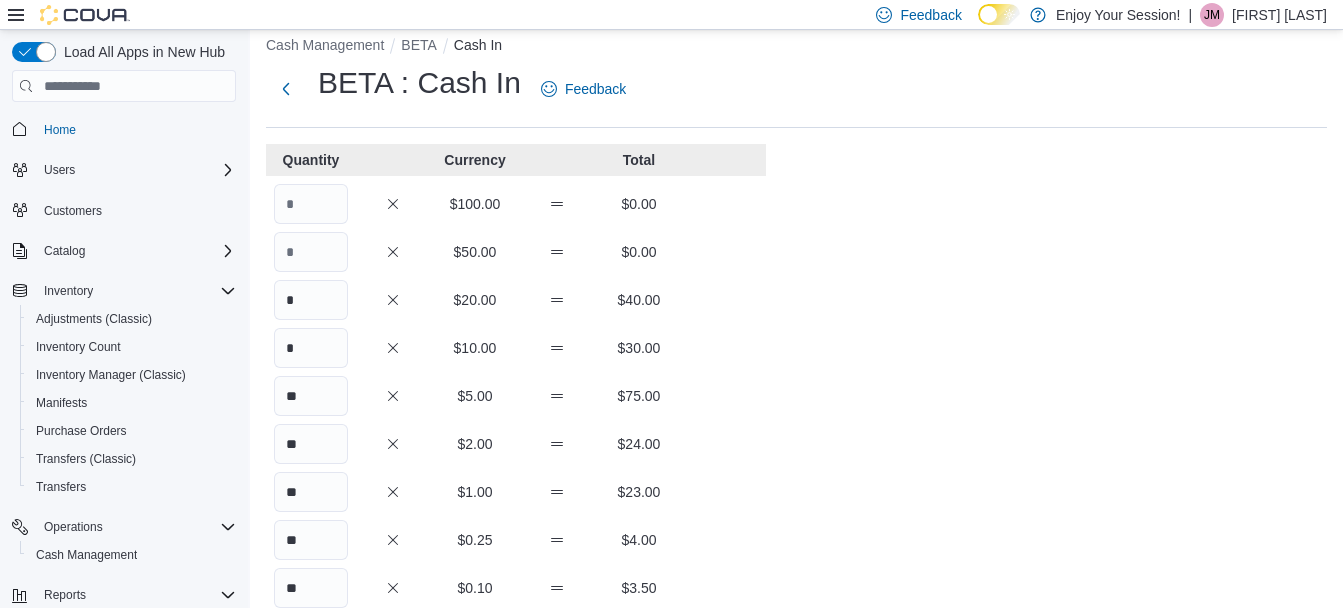 scroll, scrollTop: 351, scrollLeft: 0, axis: vertical 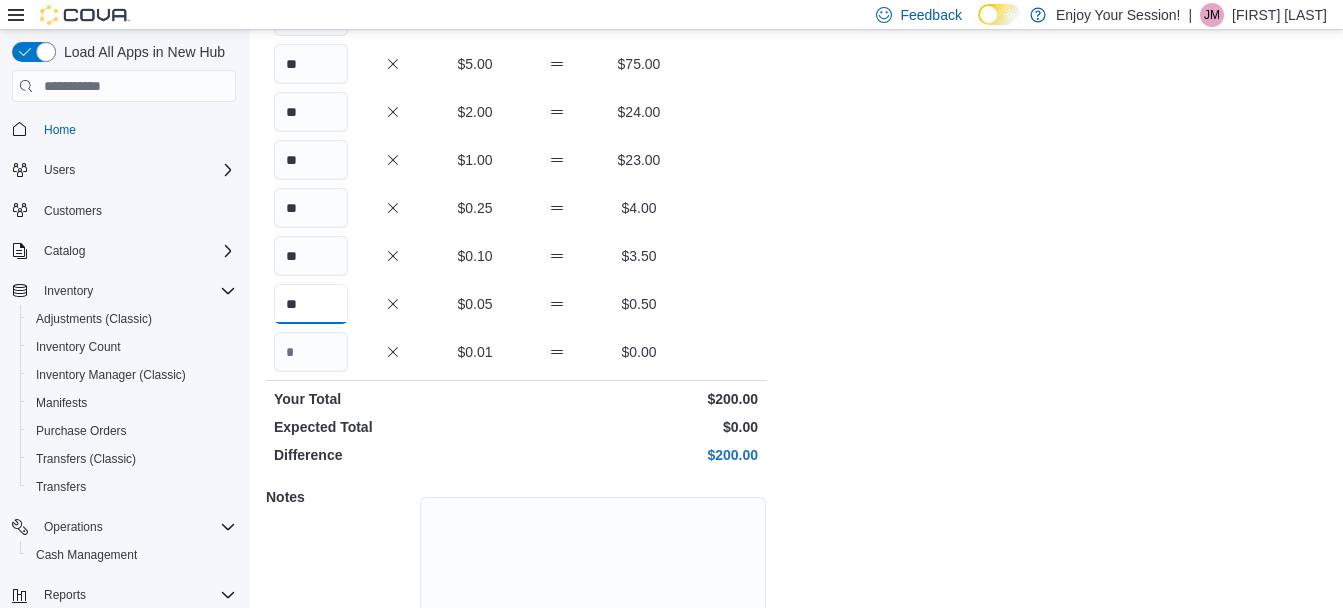 type on "**" 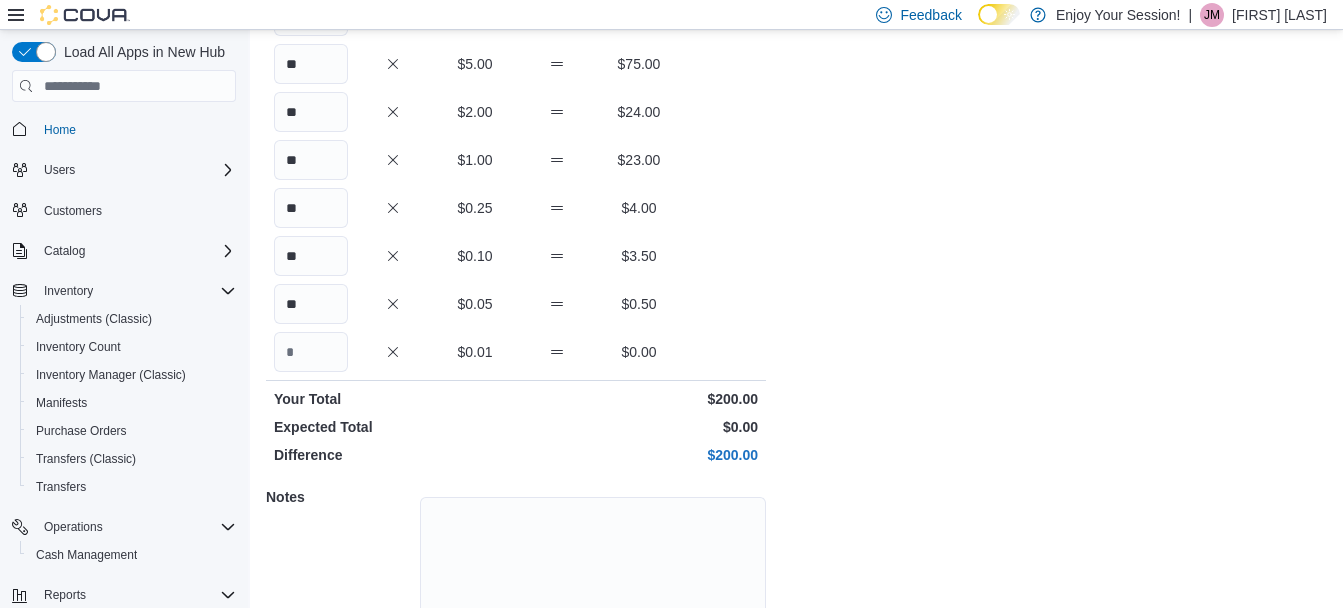 click on "Cash Management BETA Cash In BETA : Cash In Feedback Quantity Currency Total $100.00 $0.00 $50.00 $0.00 * $20.00 $40.00 * $10.00 $30.00 ** $5.00 $75.00 ** $2.00 $24.00 ** $1.00 $23.00 ** $0.25 $4.00 ** $0.10 $3.50 ** $0.05 $0.50 $0.01 $0.00 Your Total $200.00 Expected Total $0.00 Difference $200.00 Notes Cancel Save" at bounding box center [796, 200] 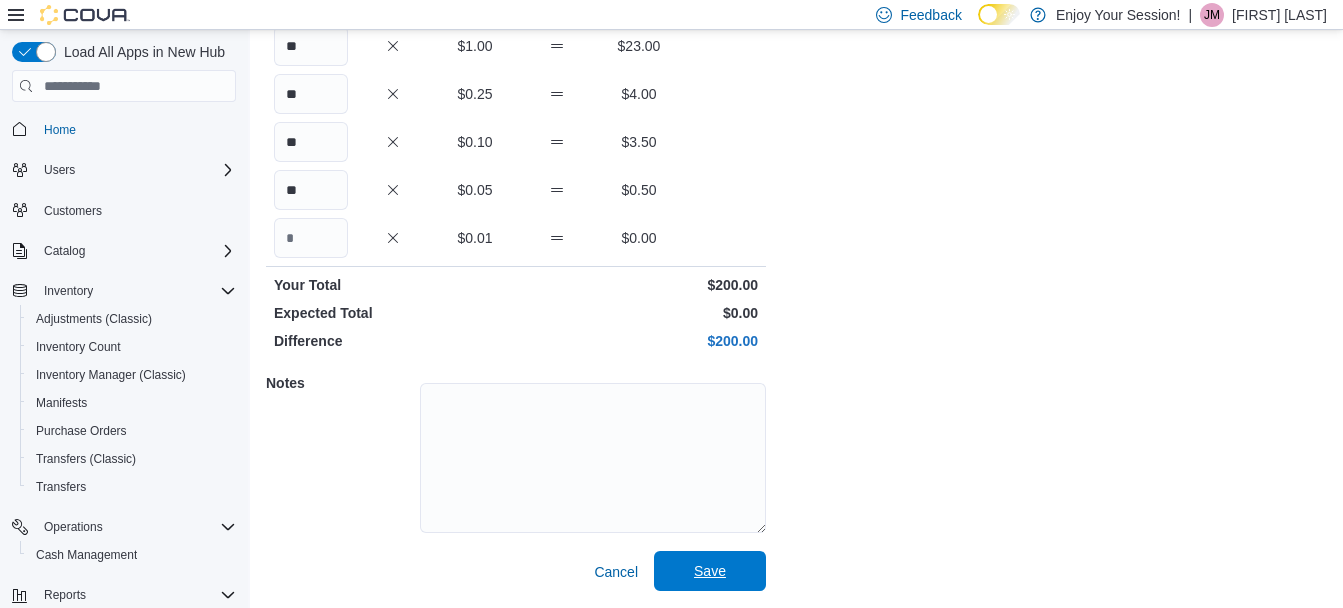 click on "Save" at bounding box center (710, 571) 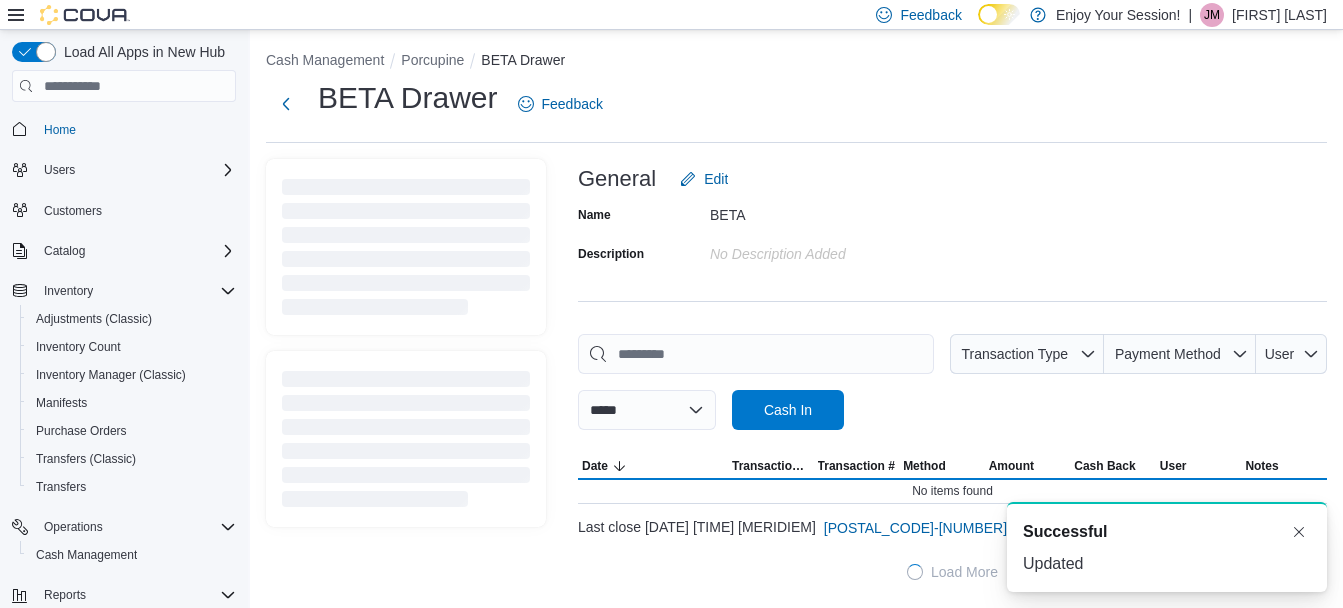 scroll, scrollTop: 4, scrollLeft: 0, axis: vertical 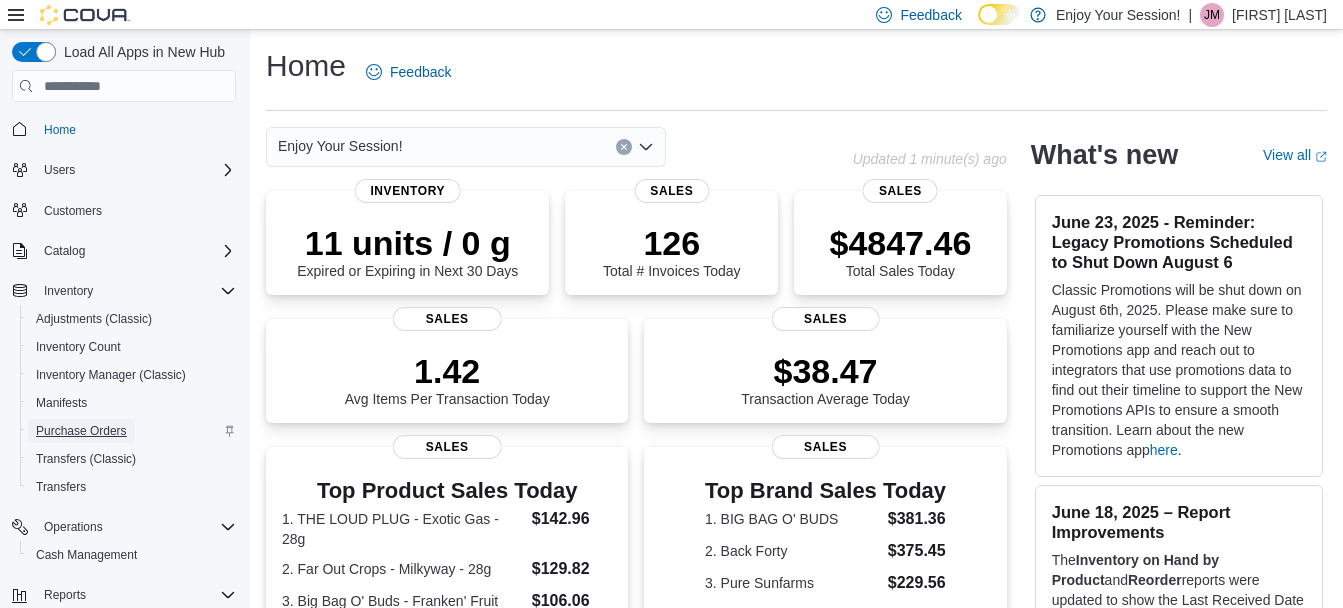 click on "Purchase Orders" at bounding box center (81, 431) 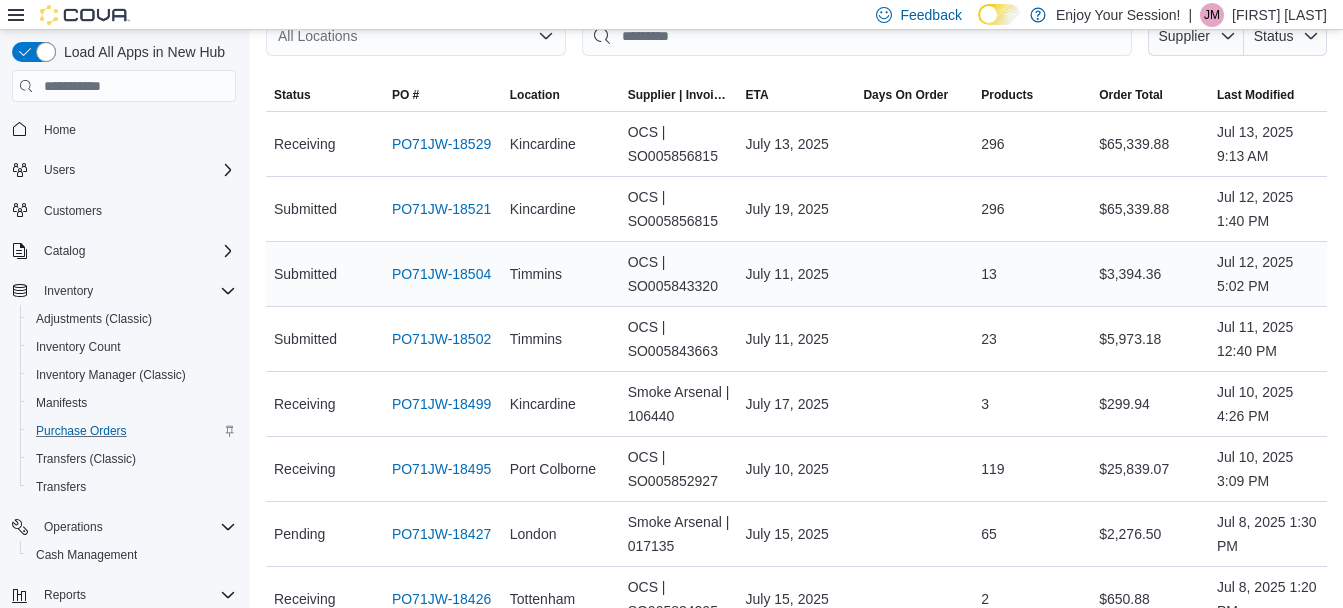 scroll, scrollTop: 0, scrollLeft: 0, axis: both 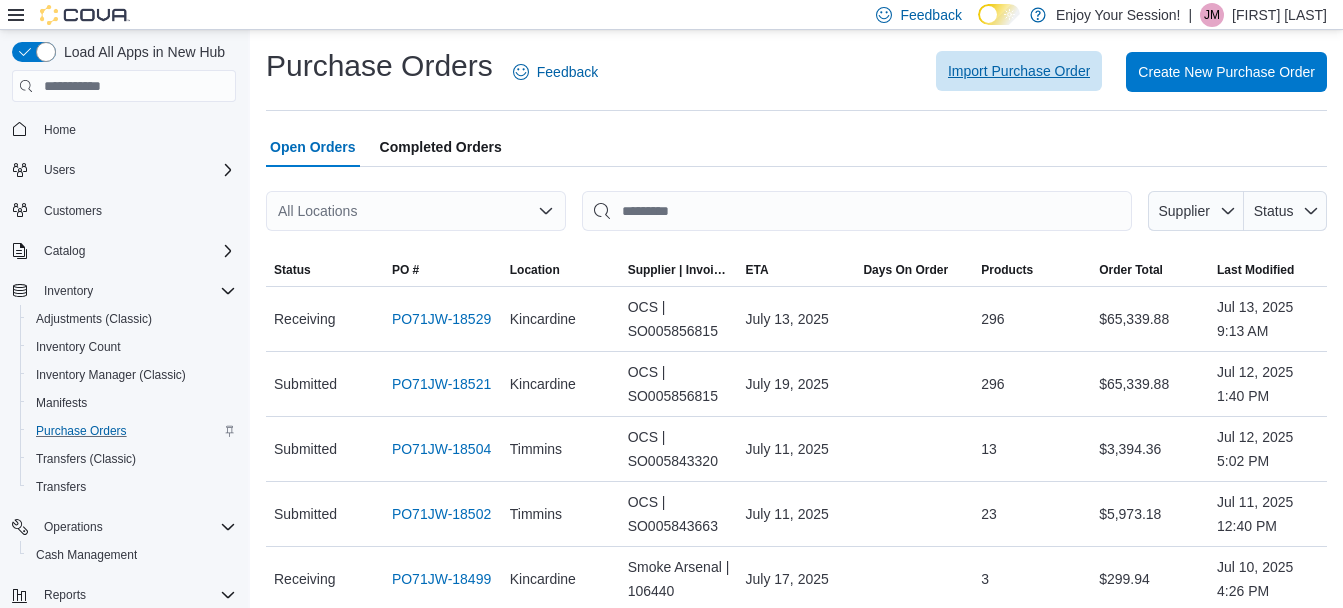 click on "Import Purchase Order" at bounding box center [1019, 71] 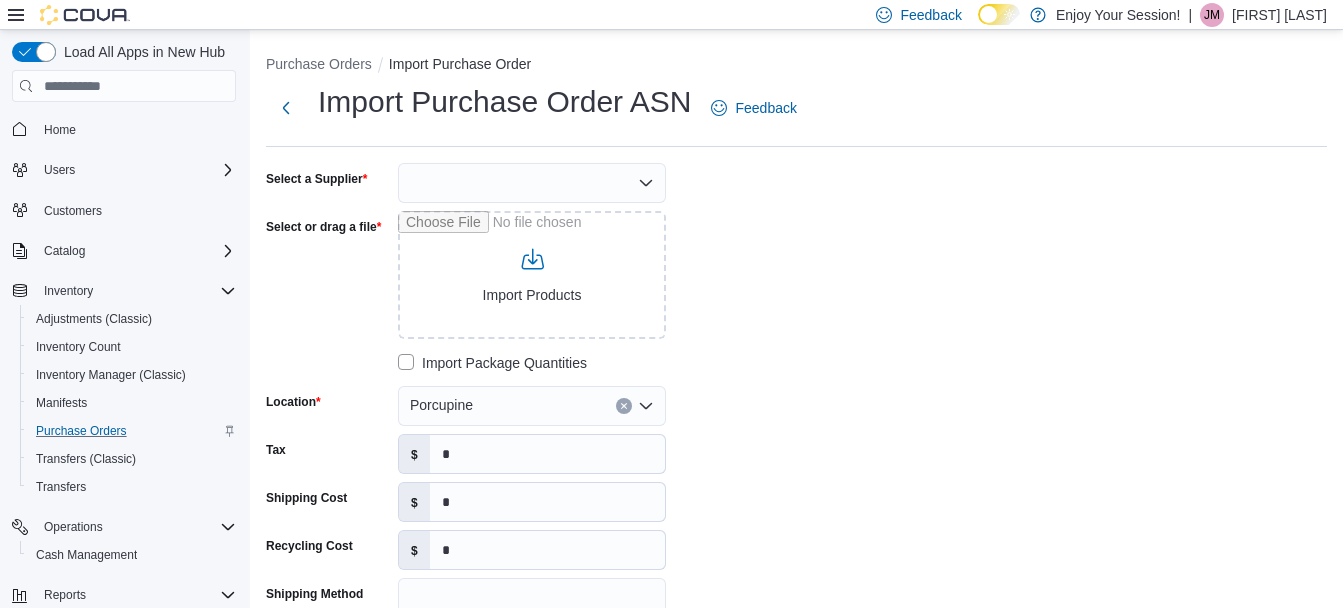 click at bounding box center (532, 183) 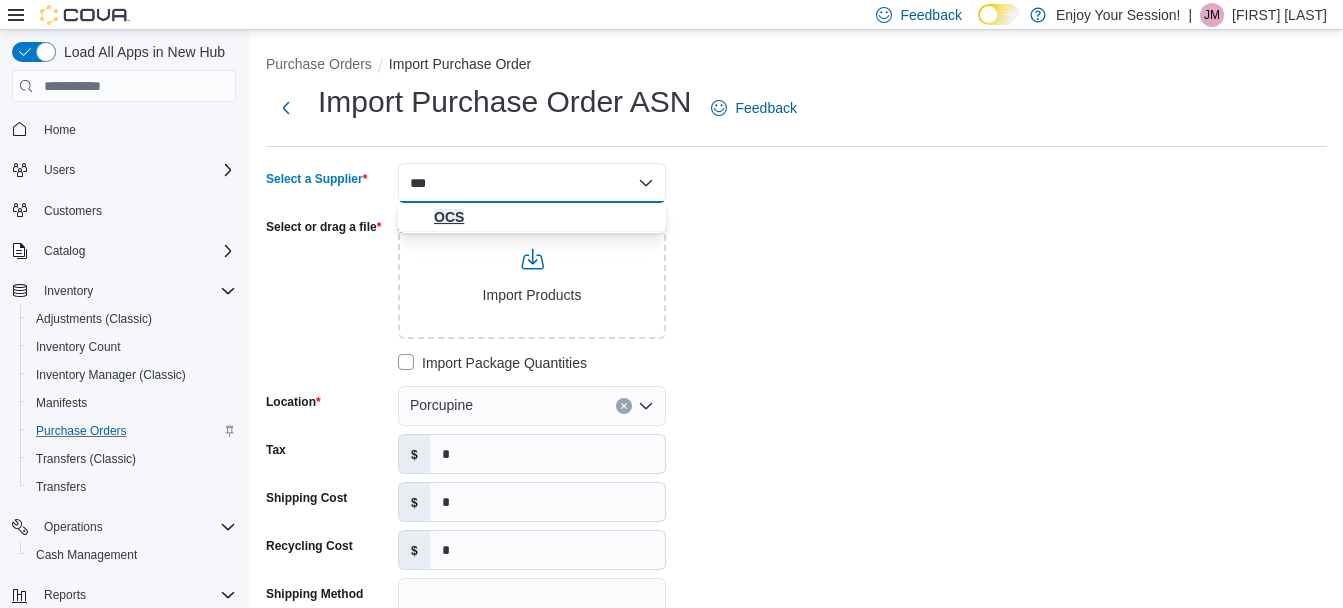 type on "***" 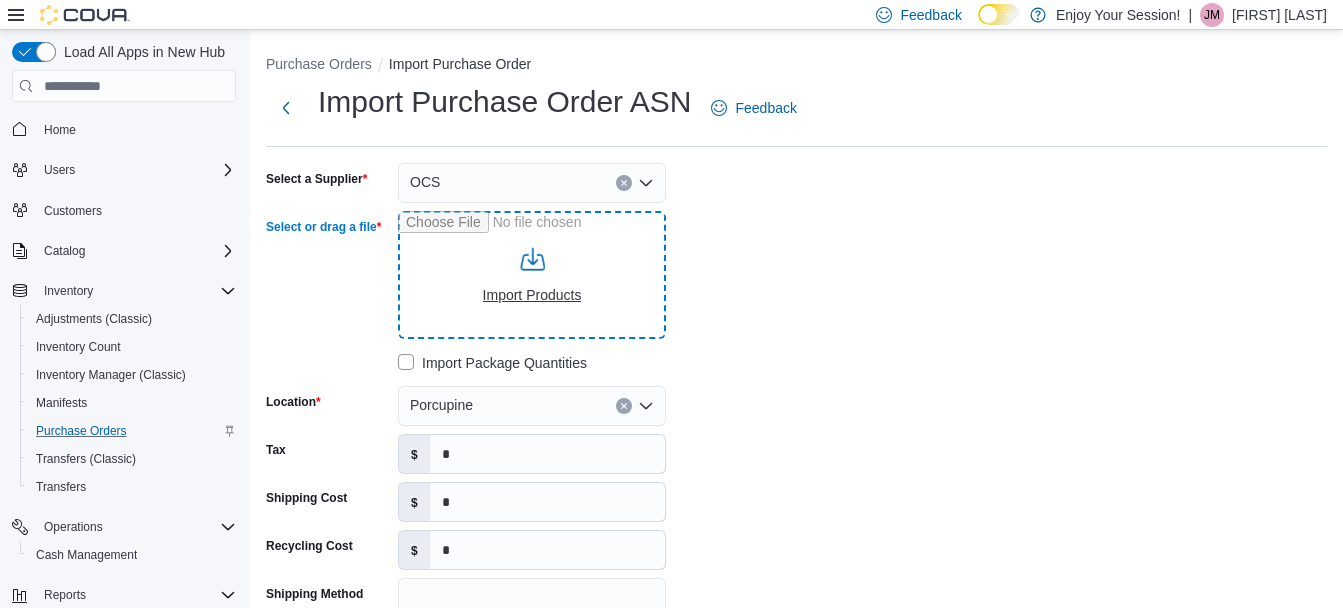 click on "Select or drag a file" at bounding box center [532, 275] 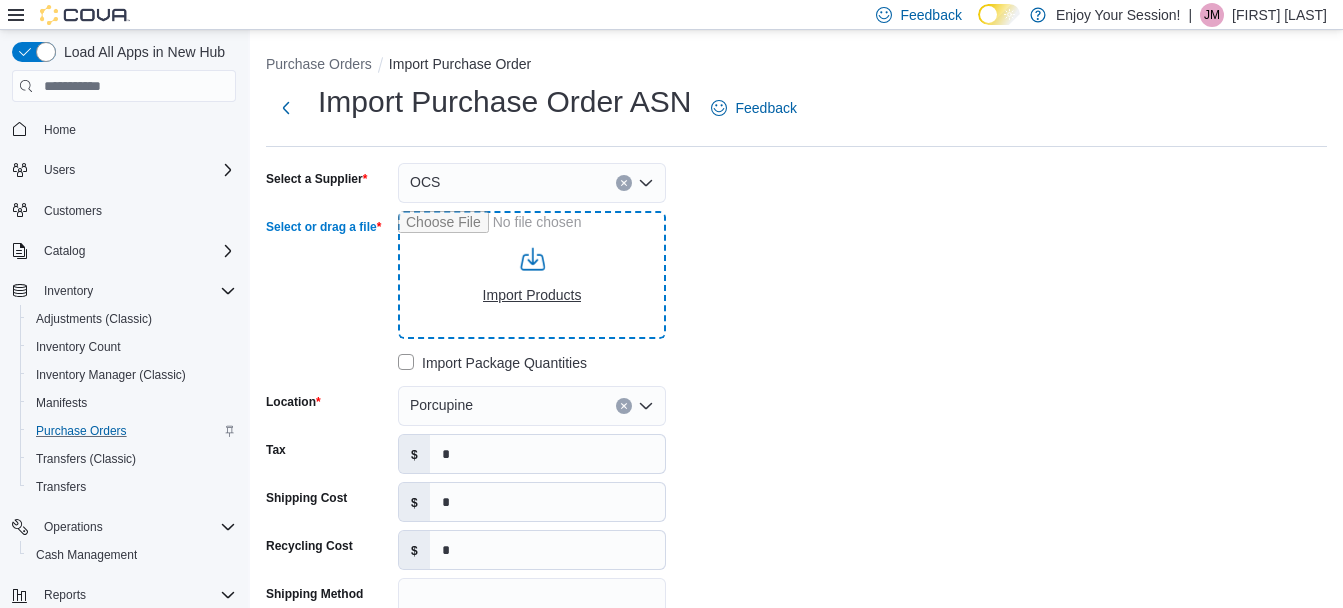 type on "**********" 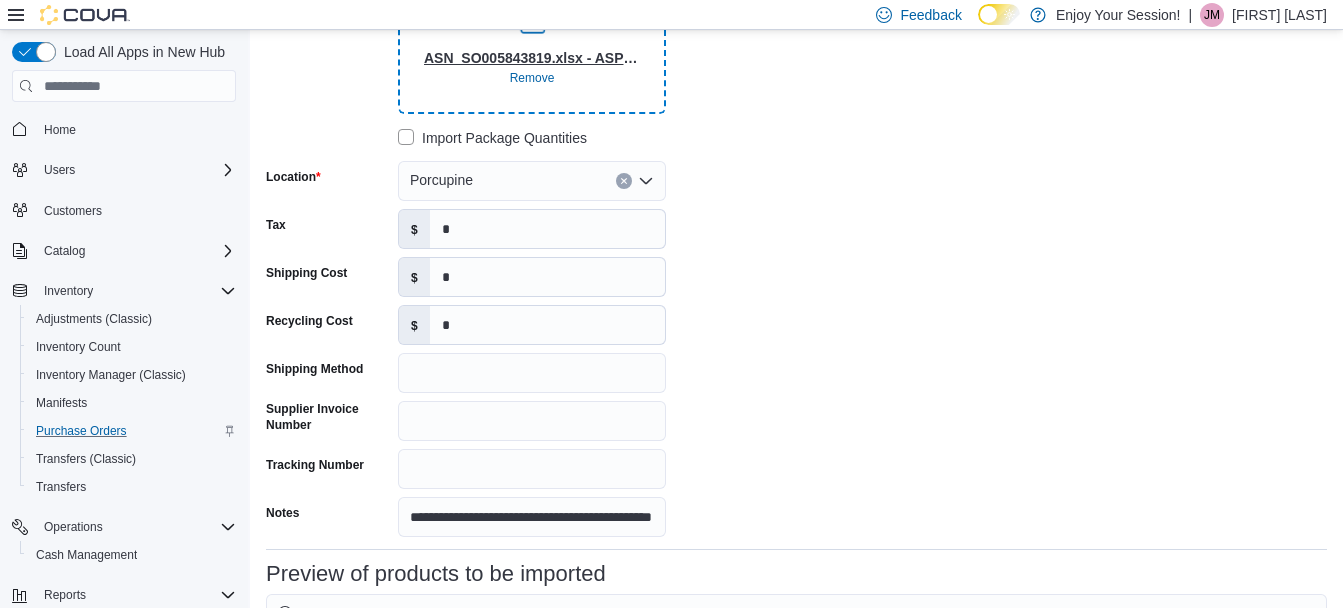 scroll, scrollTop: 226, scrollLeft: 0, axis: vertical 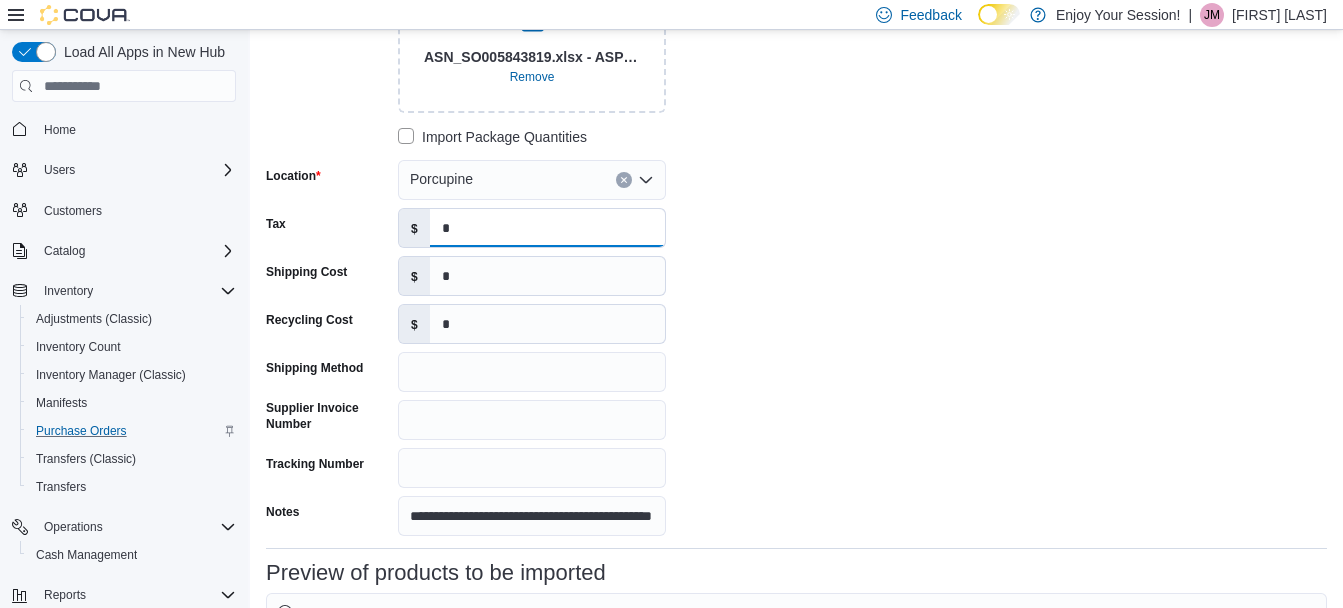 click on "*" at bounding box center (547, 228) 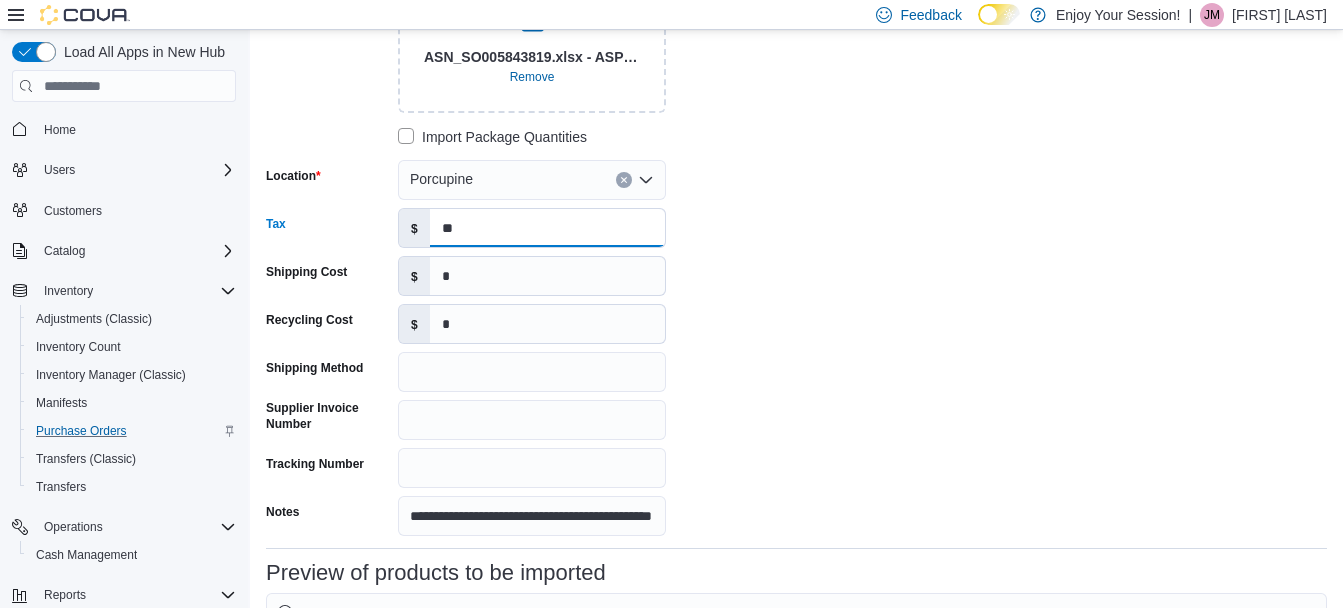 type on "*" 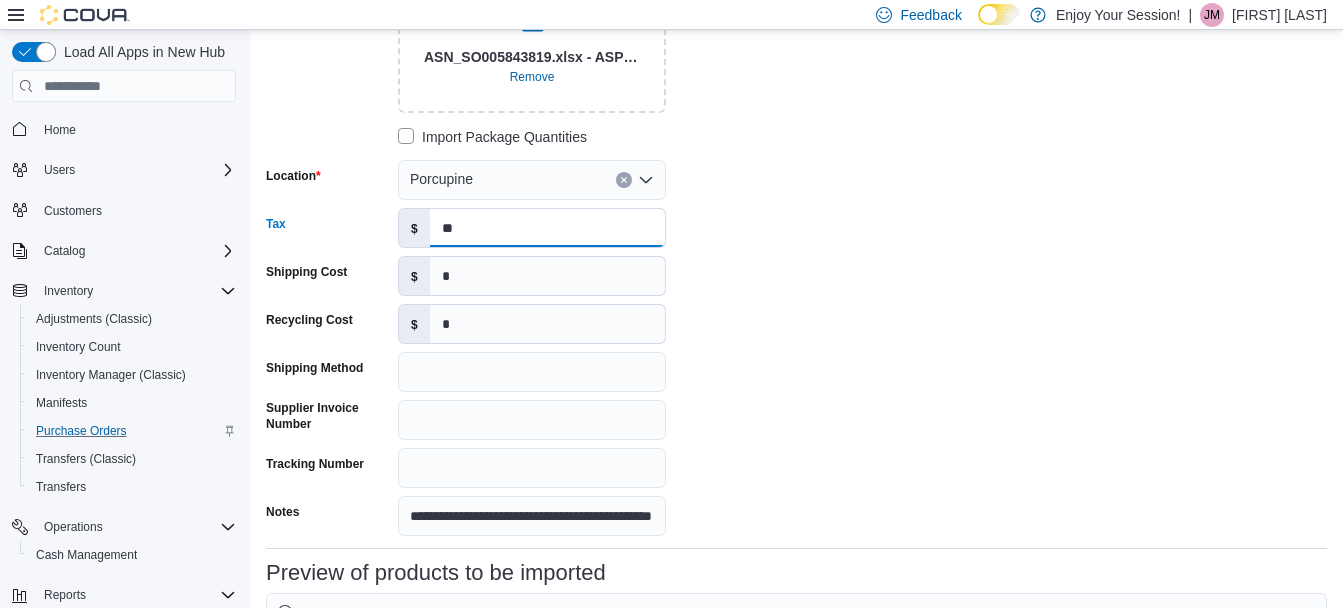 type on "******" 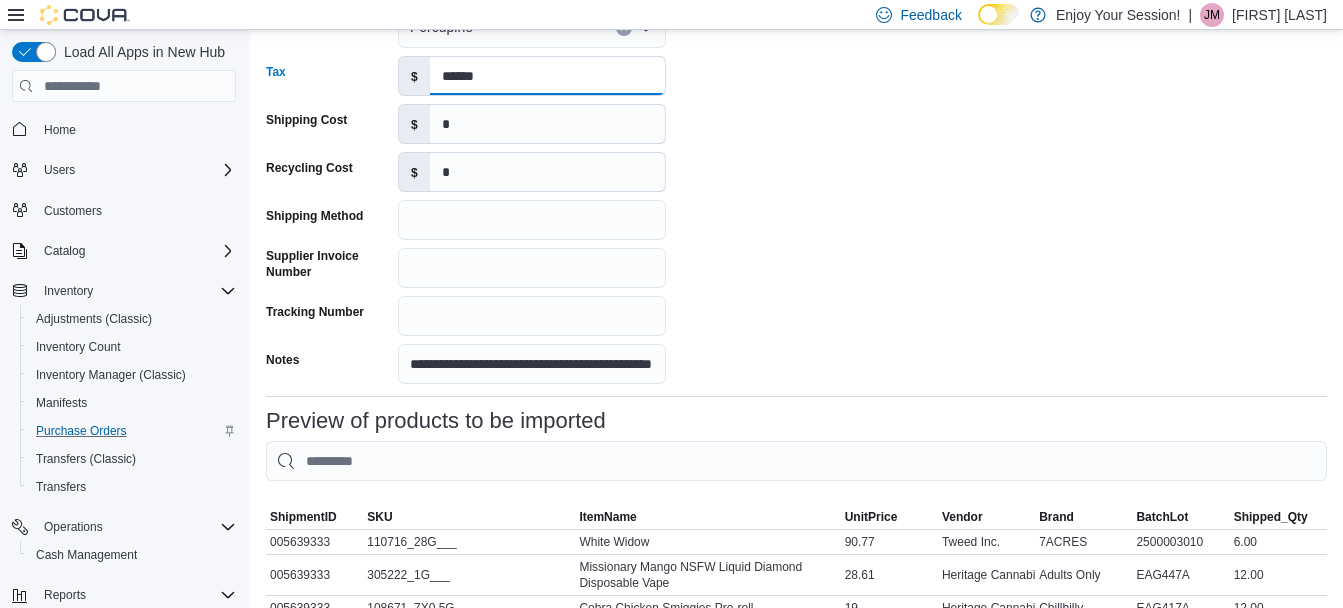 scroll, scrollTop: 380, scrollLeft: 0, axis: vertical 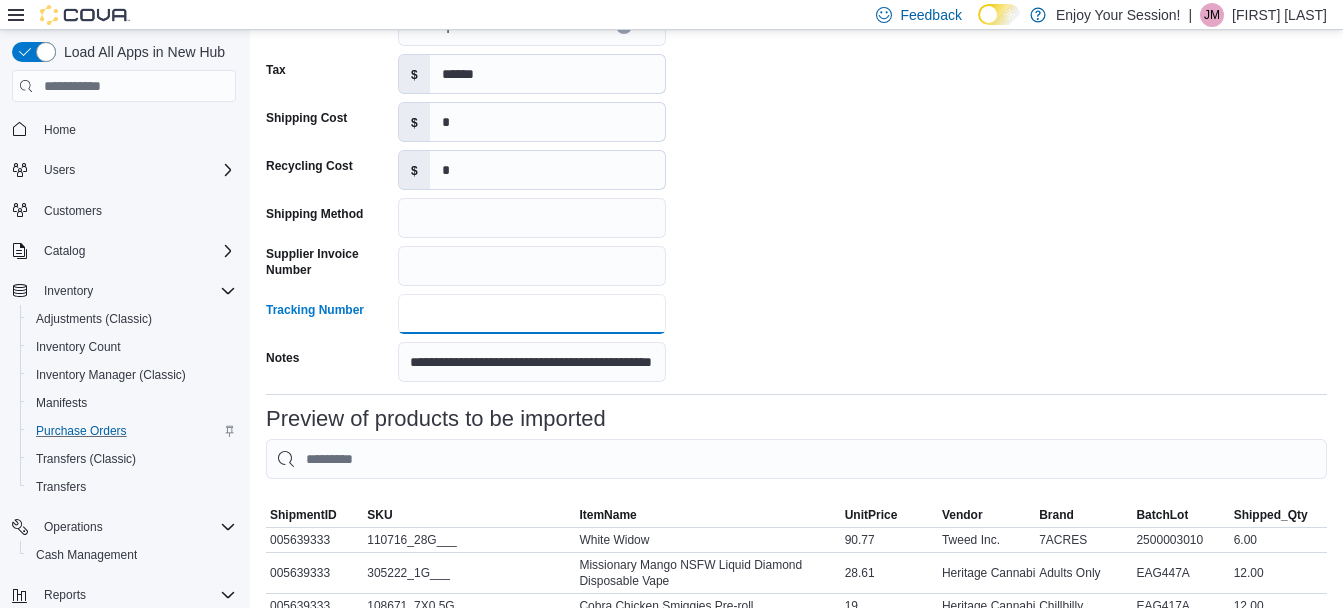 click on "Tracking Number" at bounding box center (532, 314) 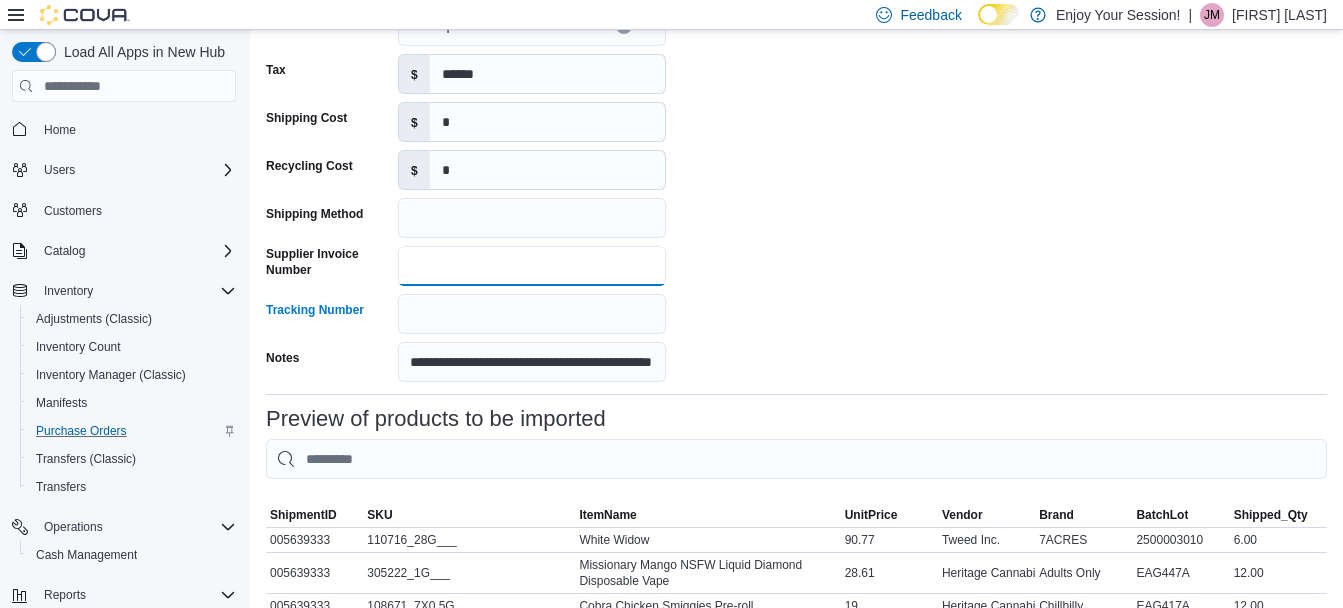 click on "Supplier Invoice Number" at bounding box center [532, 266] 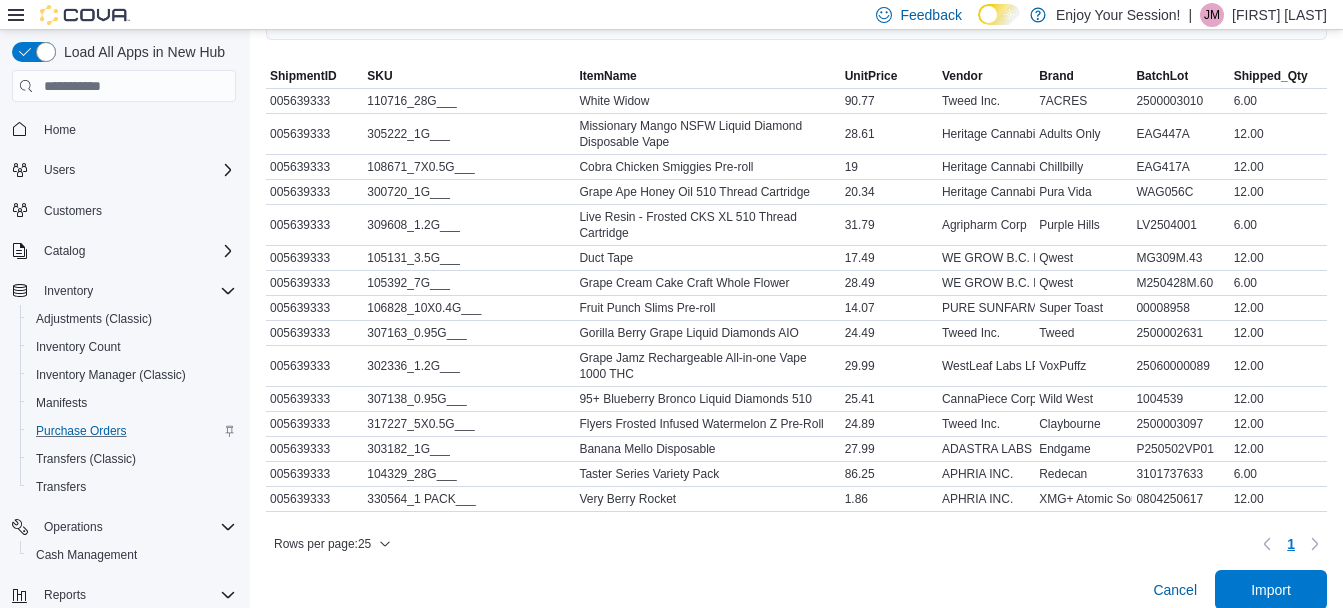 scroll, scrollTop: 852, scrollLeft: 0, axis: vertical 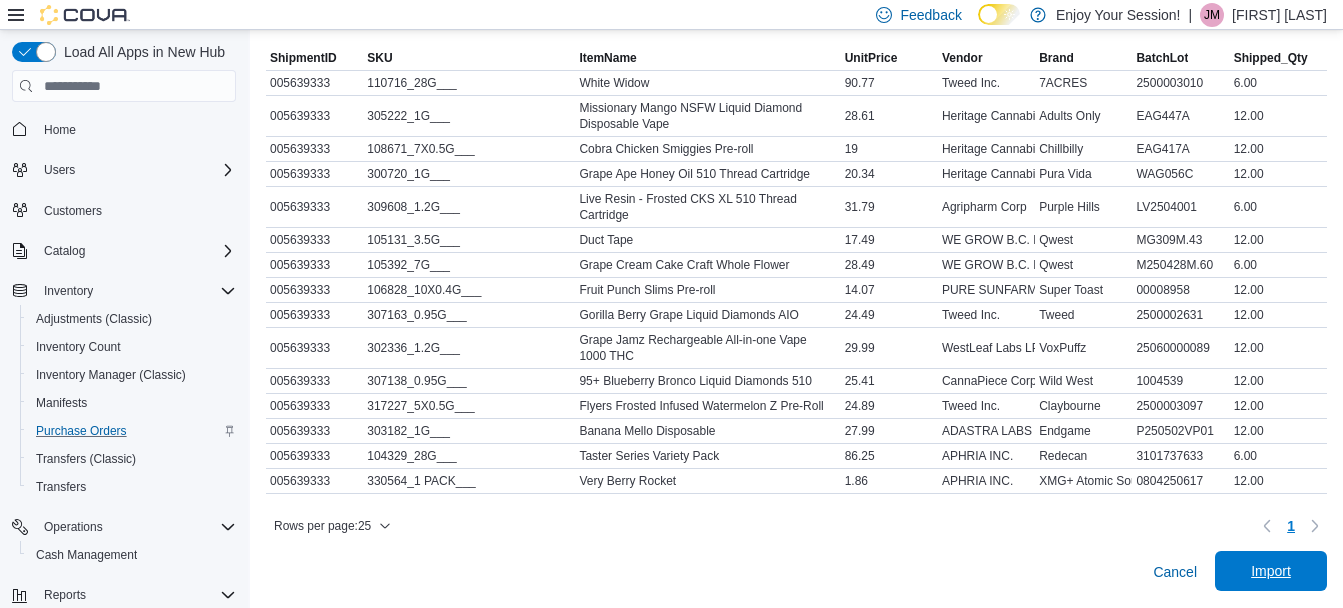 type on "**********" 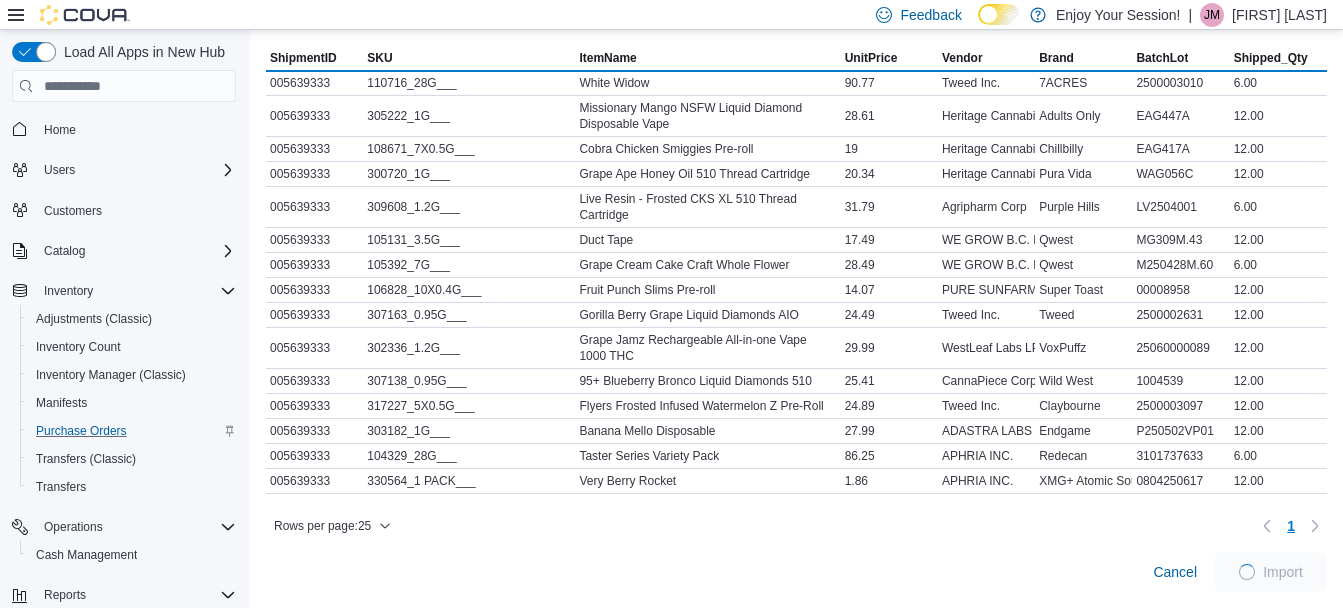 scroll, scrollTop: 863, scrollLeft: 0, axis: vertical 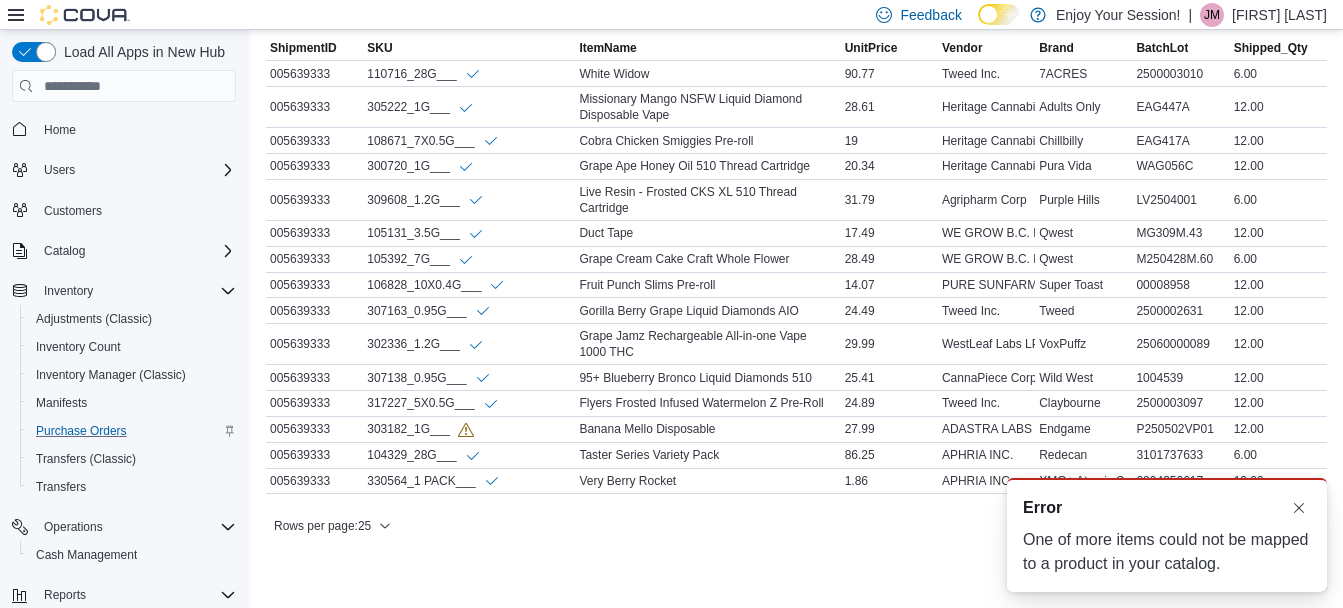 click on "Cancel Import" at bounding box center (796, 572) 